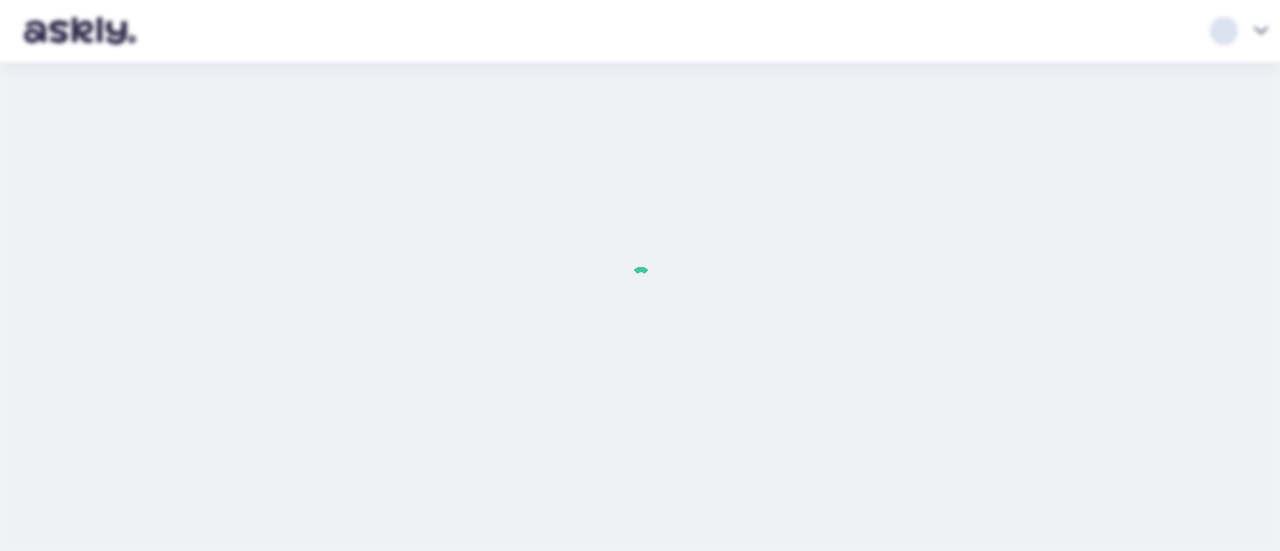 scroll, scrollTop: 0, scrollLeft: 0, axis: both 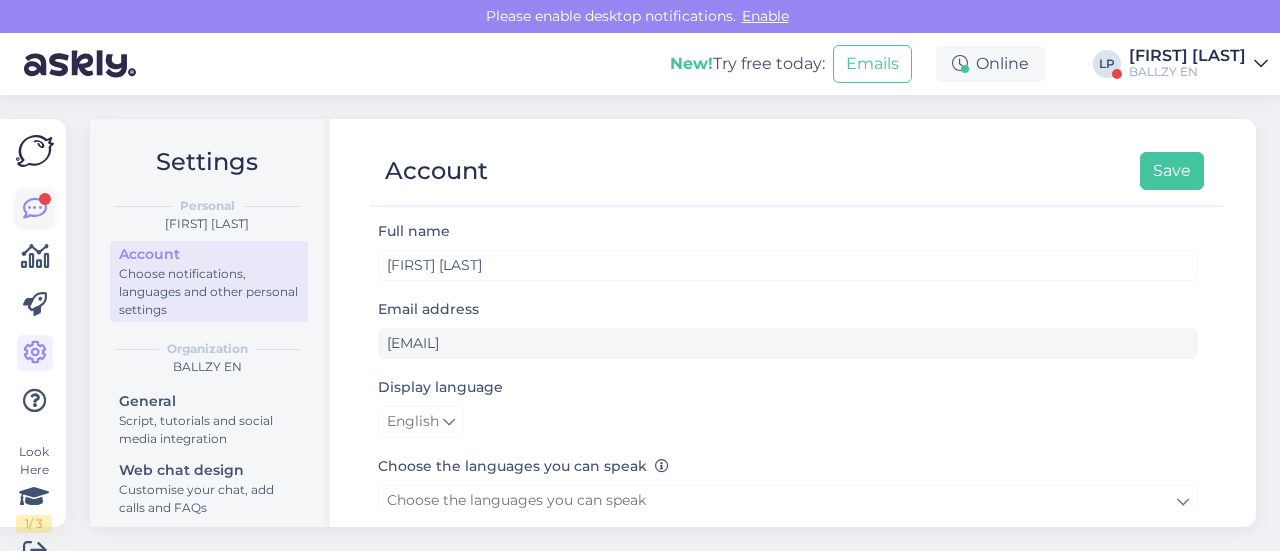 click at bounding box center [35, 209] 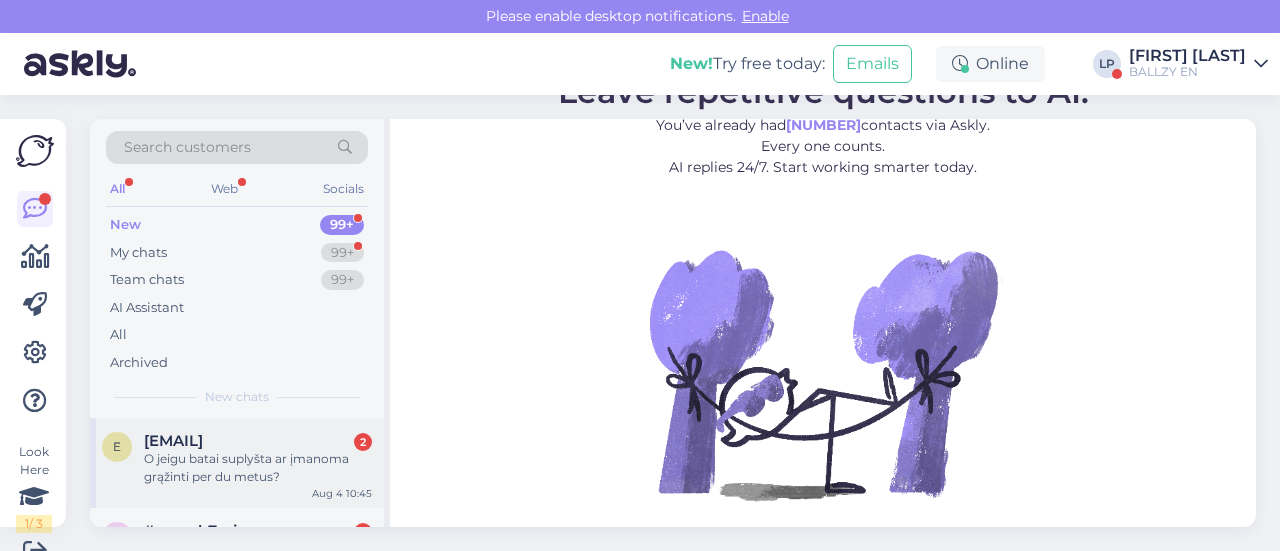 click on "e [EMAIL] 2 O jeigu batai suplyšta ar įmanoma grąžinti per du metus? [MONTH] [DAY] [TIME]" at bounding box center [237, 463] 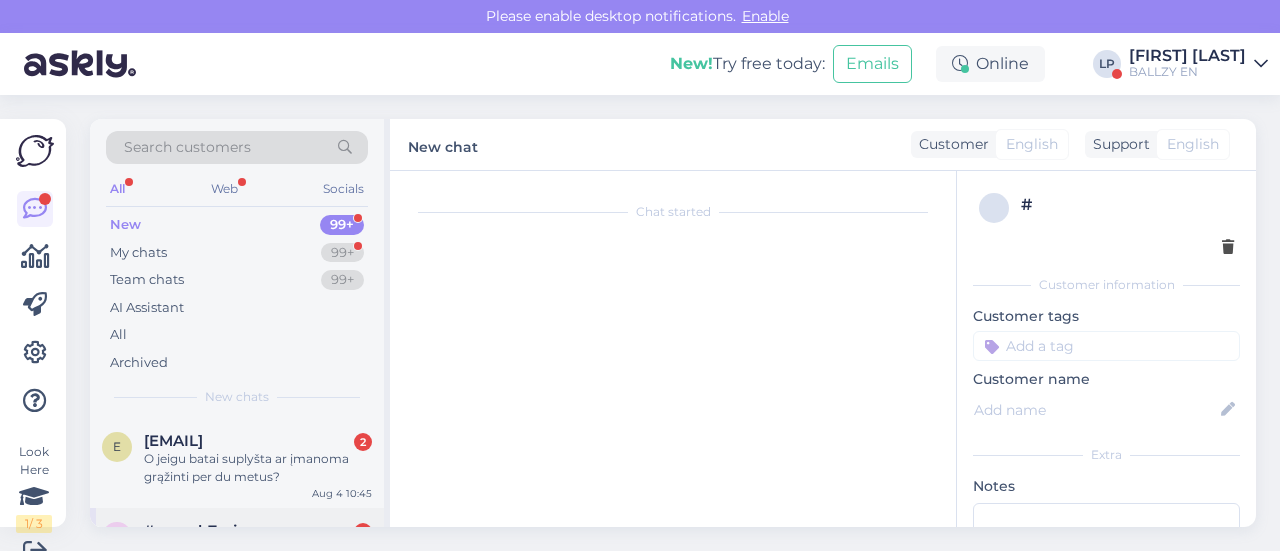 scroll, scrollTop: 30, scrollLeft: 0, axis: vertical 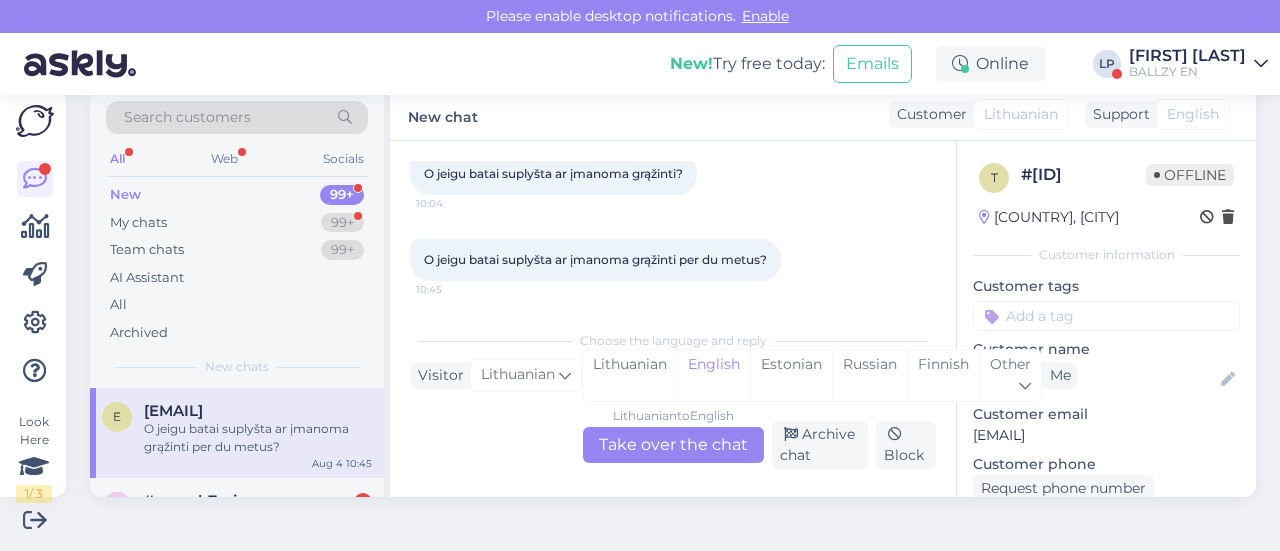 click on "Lithuanian  to  English Take over the chat" at bounding box center [673, 445] 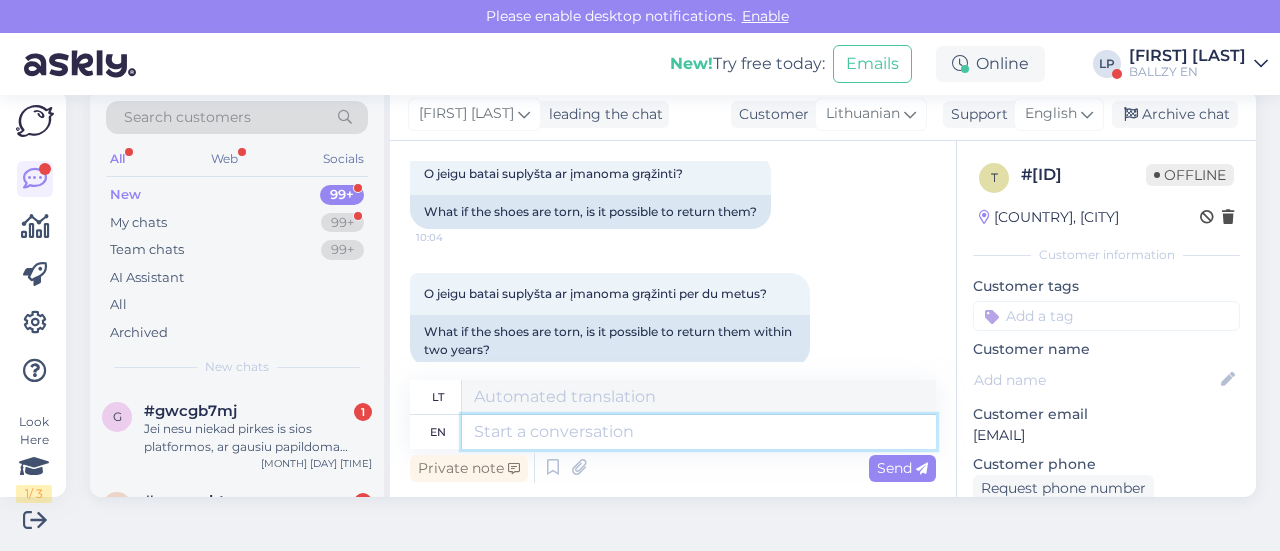 click at bounding box center (699, 432) 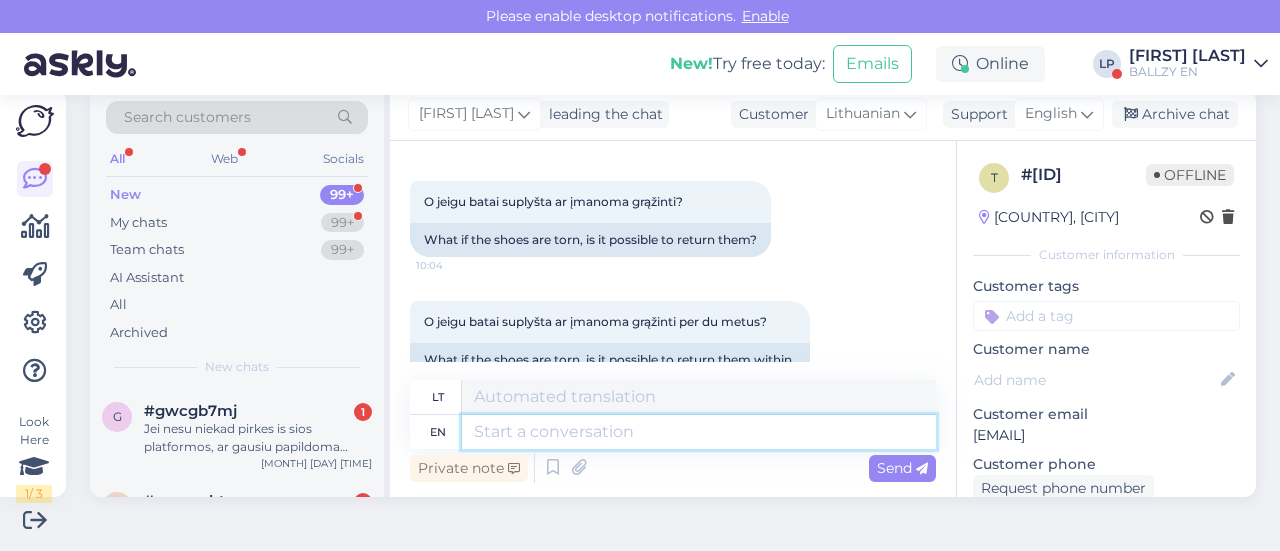 scroll, scrollTop: 140, scrollLeft: 0, axis: vertical 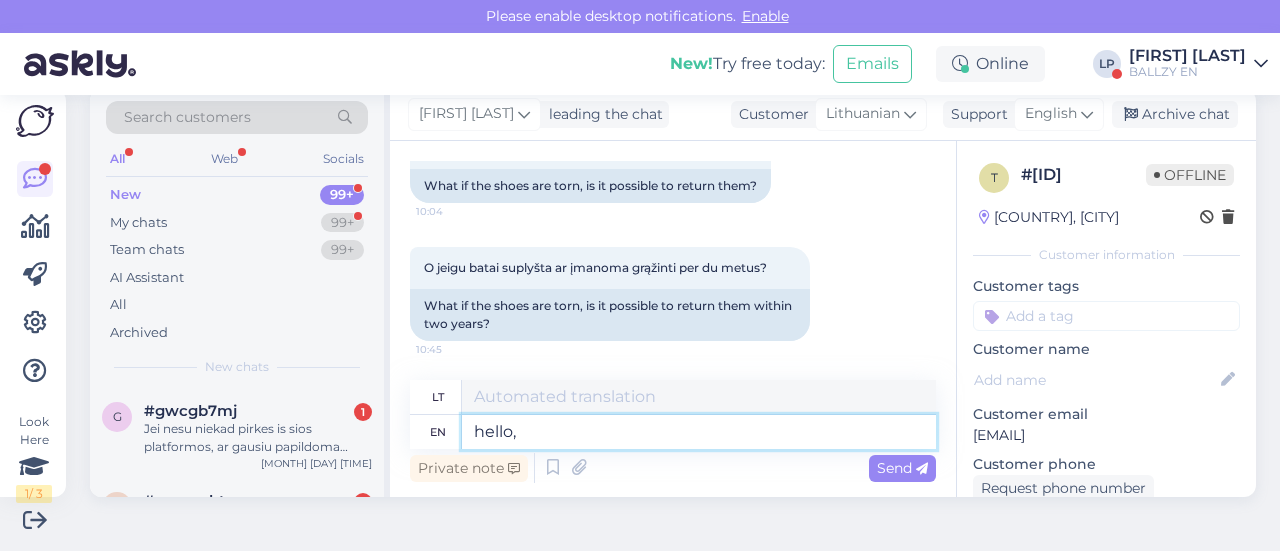 type on "hello," 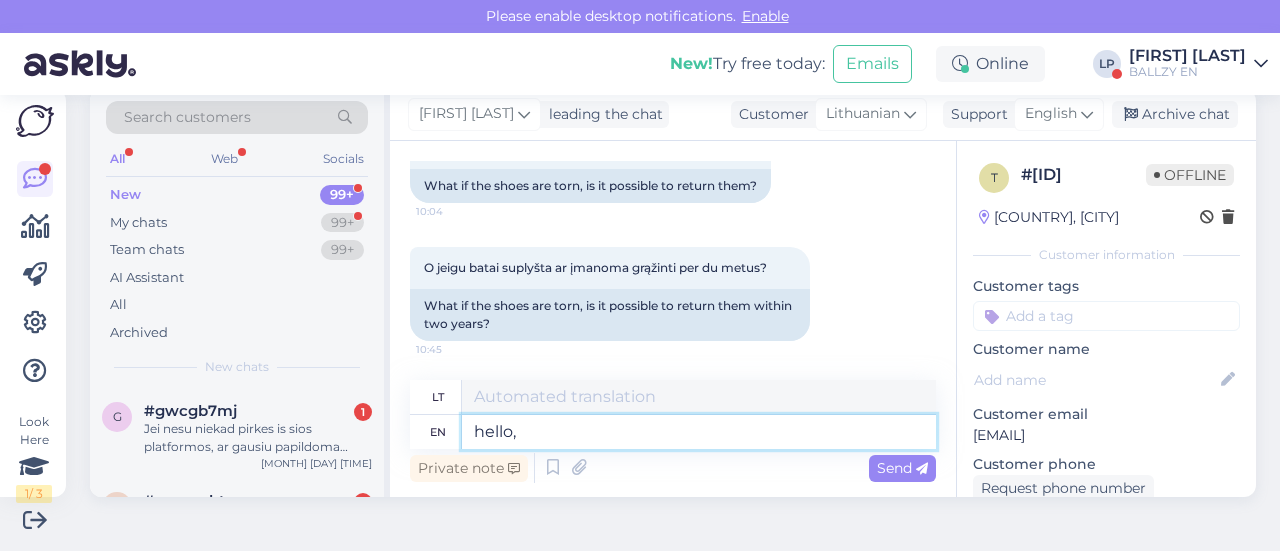 type on "Sveiki," 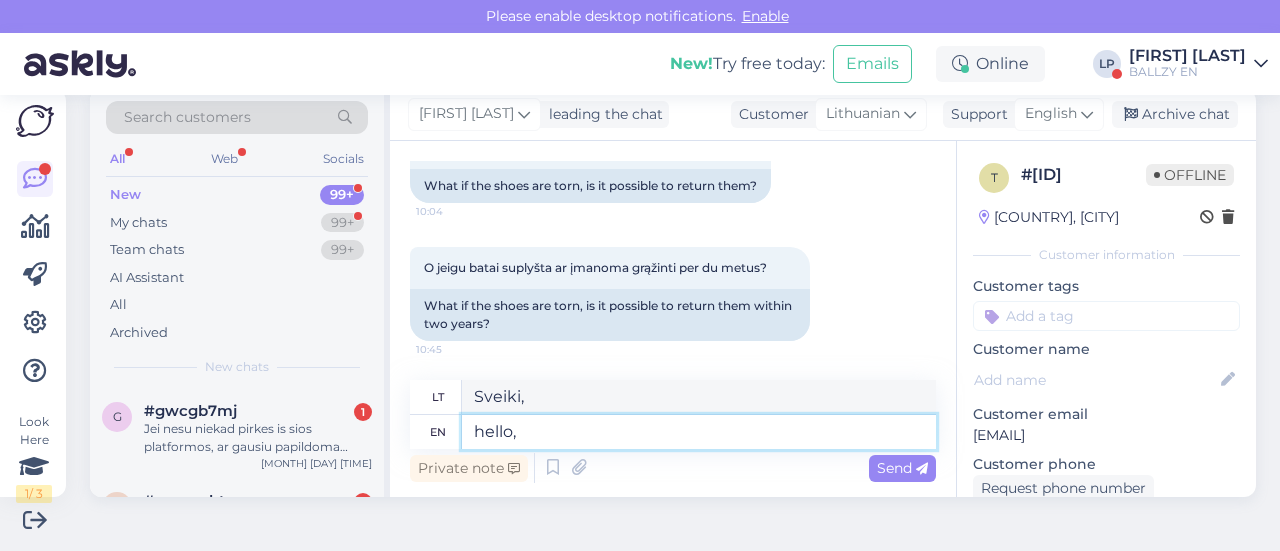 type on "hello" 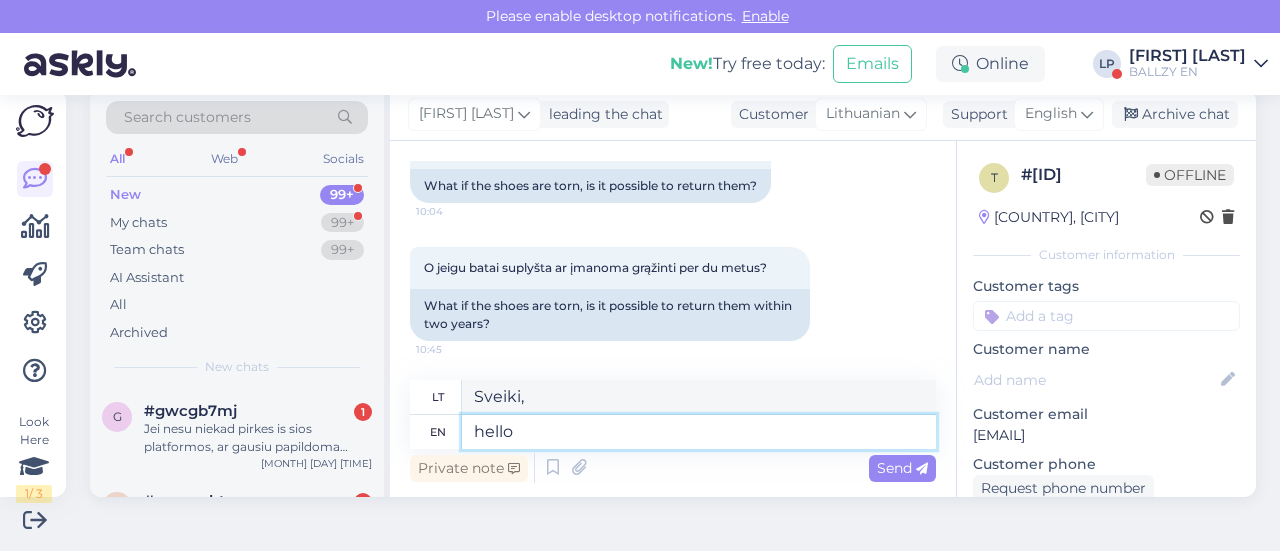 type on "Sveiki" 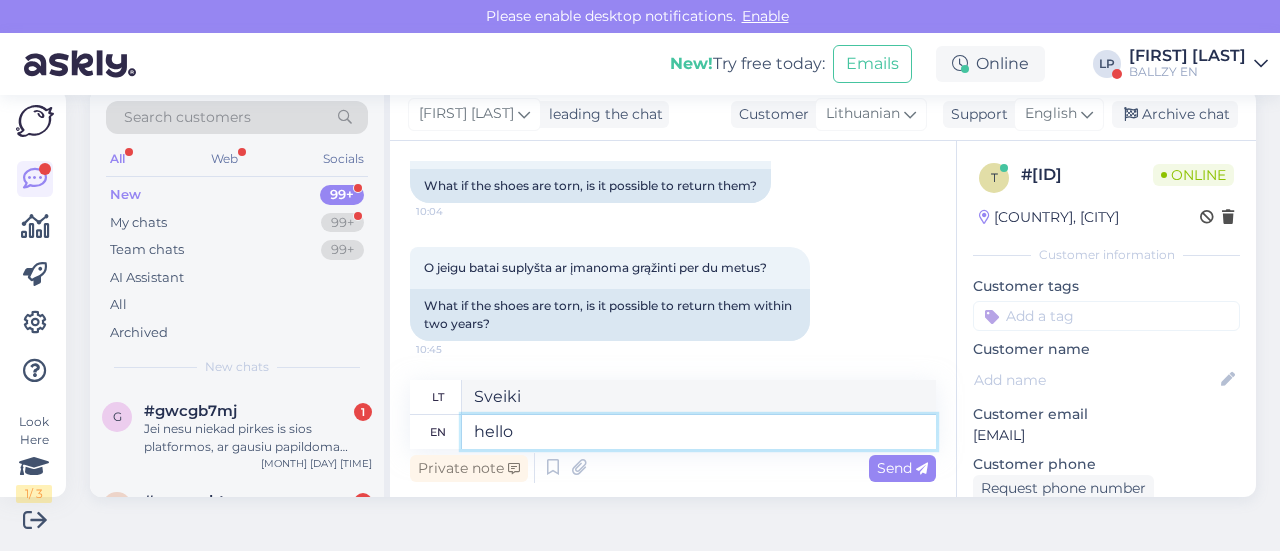 type 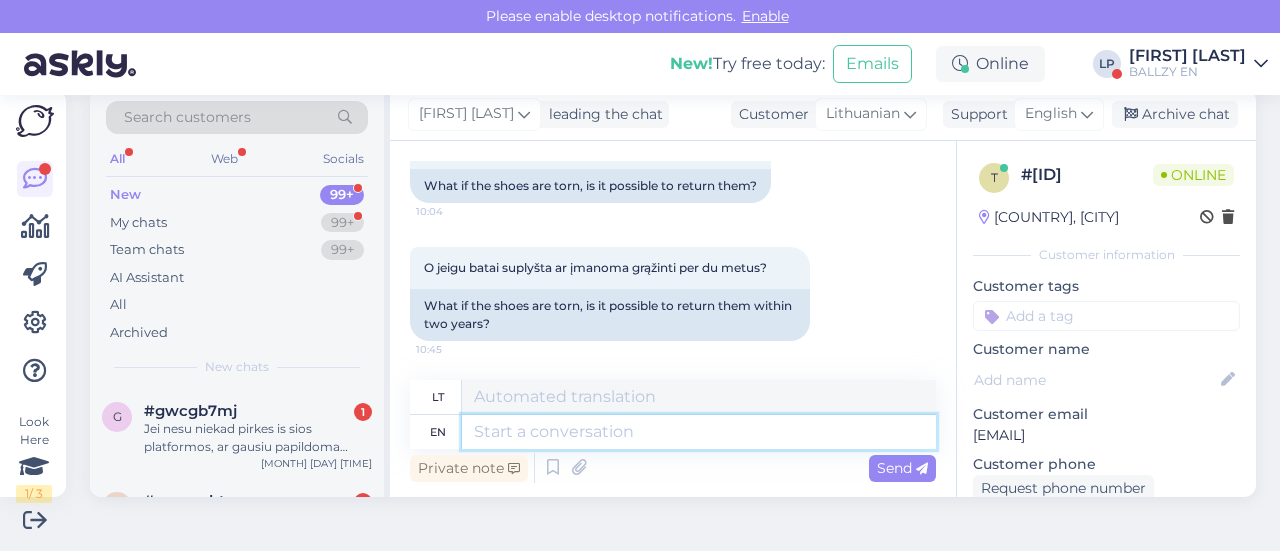 scroll, scrollTop: 260, scrollLeft: 0, axis: vertical 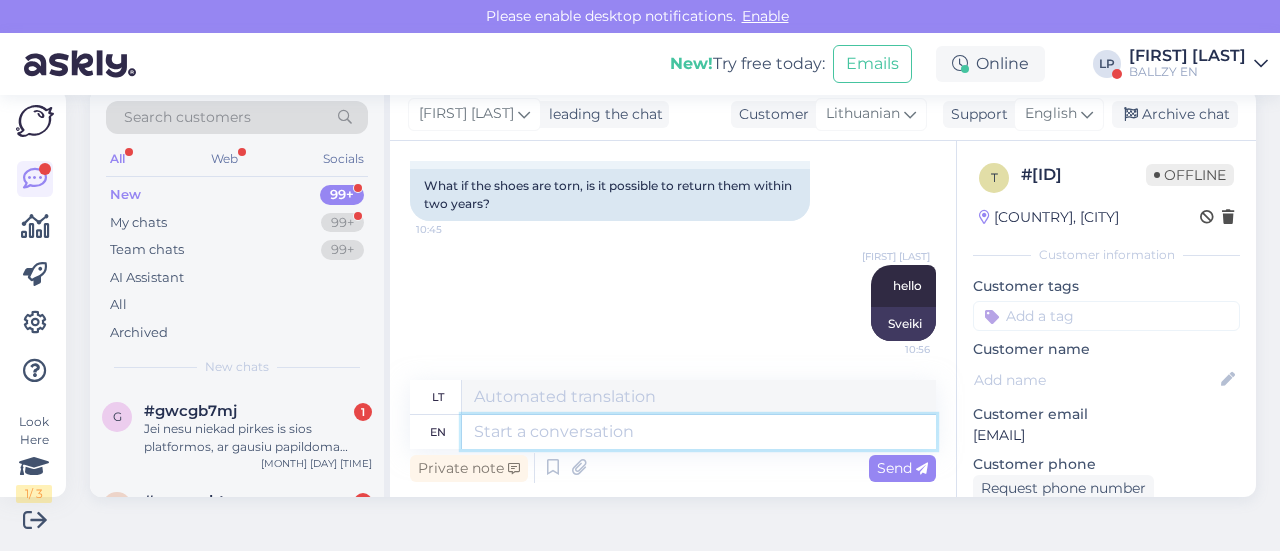 paste on "According to consumer protection law, the seller is obligated to carry out an expert assessment if the product breaks within the first year after purchase.
If more than one year has passed since the purchase, the consumer is responsible for arranging and paying for the expert assessment.
However, if the assessment result is favorable to the consumer, the seller must reimburse both the cost of the expert assessment and the product." 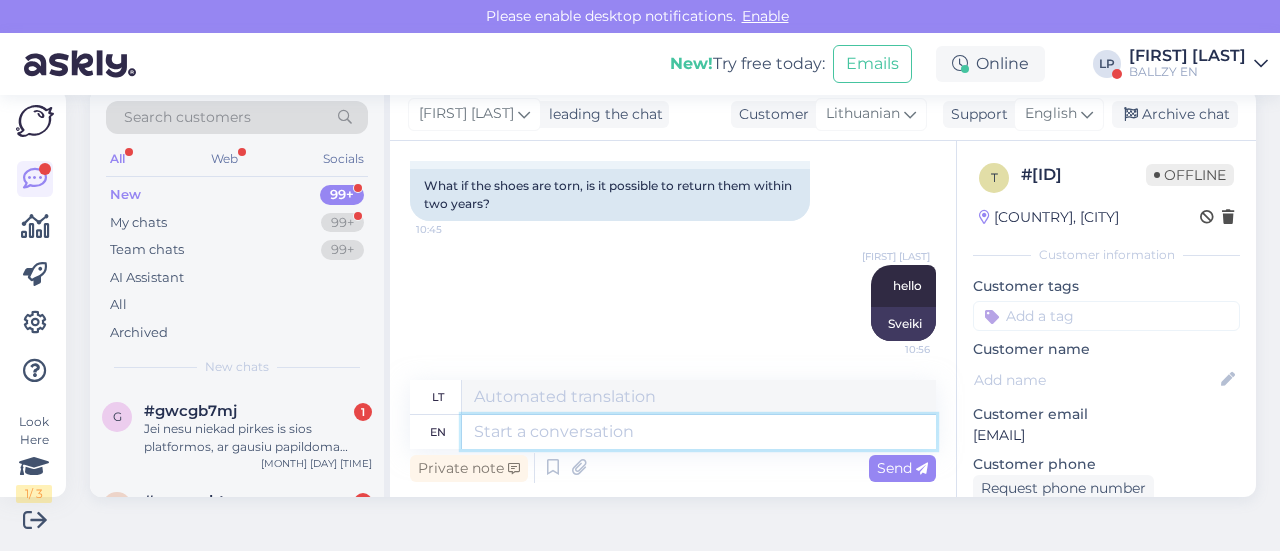 type on "According to consumer protection law, the seller is obligated to carry out an expert assessment if the product breaks within the first year after purchase.
If more than one year has passed since the purchase, the consumer is responsible for arranging and paying for the expert assessment.
However, if the assessment result is favorable to the consumer, the seller must reimburse both the cost of the expert assessment and the product." 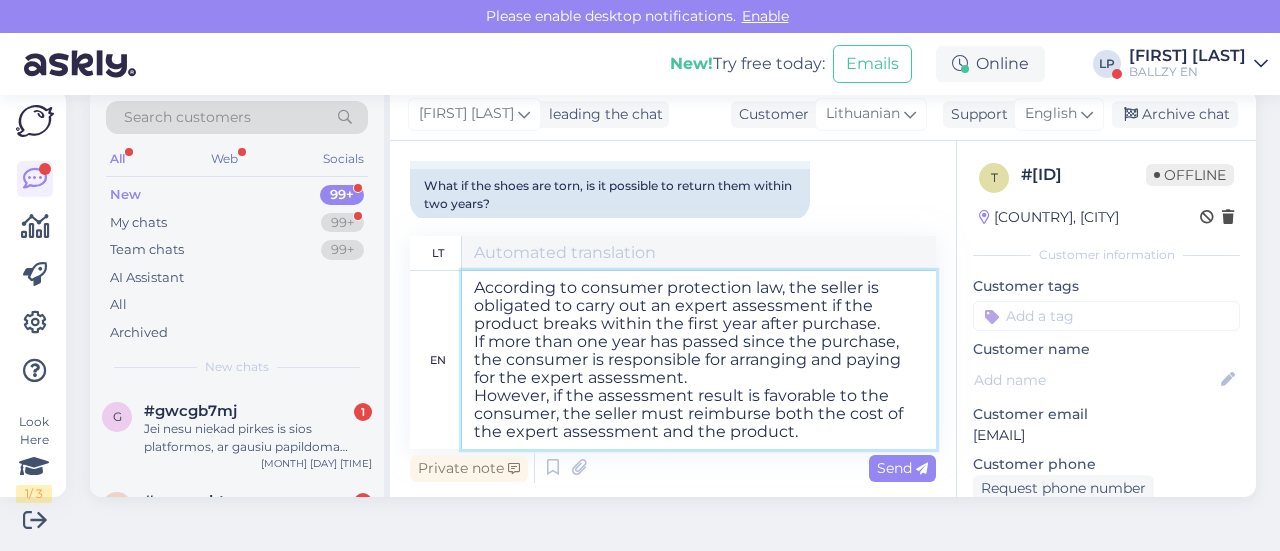 type on "Pagal vartotojų teisių apsaugos įstatymą, pardavėjas privalo atlikti eksperto vertinimą, jei prekė sugenda per pirmuosius metus nuo įsigijimo.
Jei nuo įsigijimo praėjo daugiau nei vieneri metai, vartotojas yra atsakingas už eksperto vertinimo organizavimą ir apmokėjimą.
Tačiau, jei vertinimo rezultatas yra palankus vartotojui, pardavėjas privalo atlyginti tiek eksperto vertinimo, tiek prekės kainą." 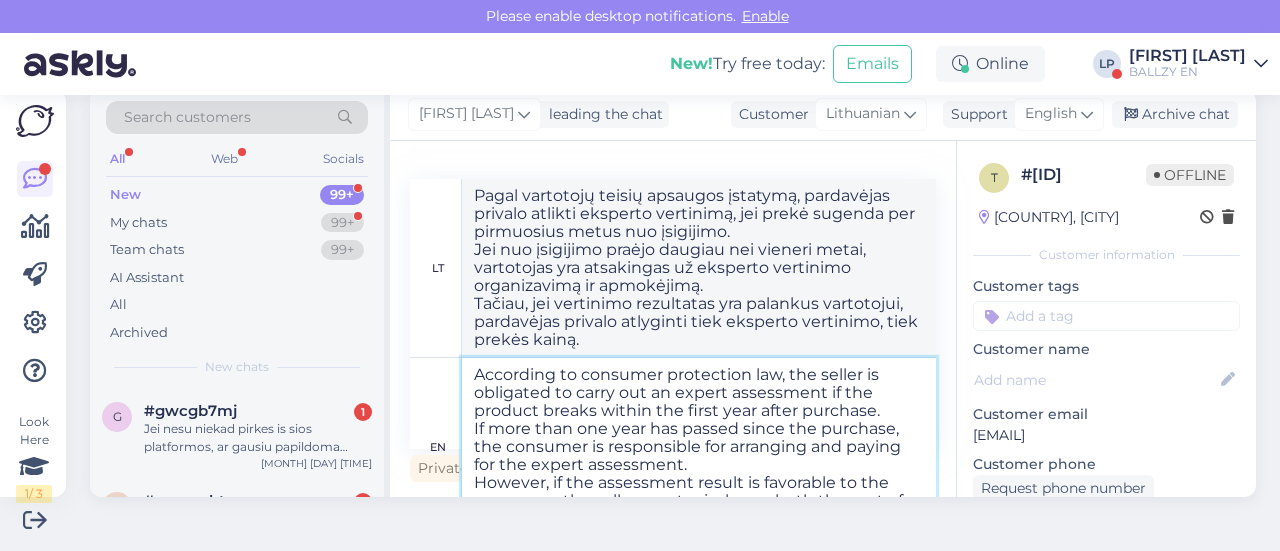 type 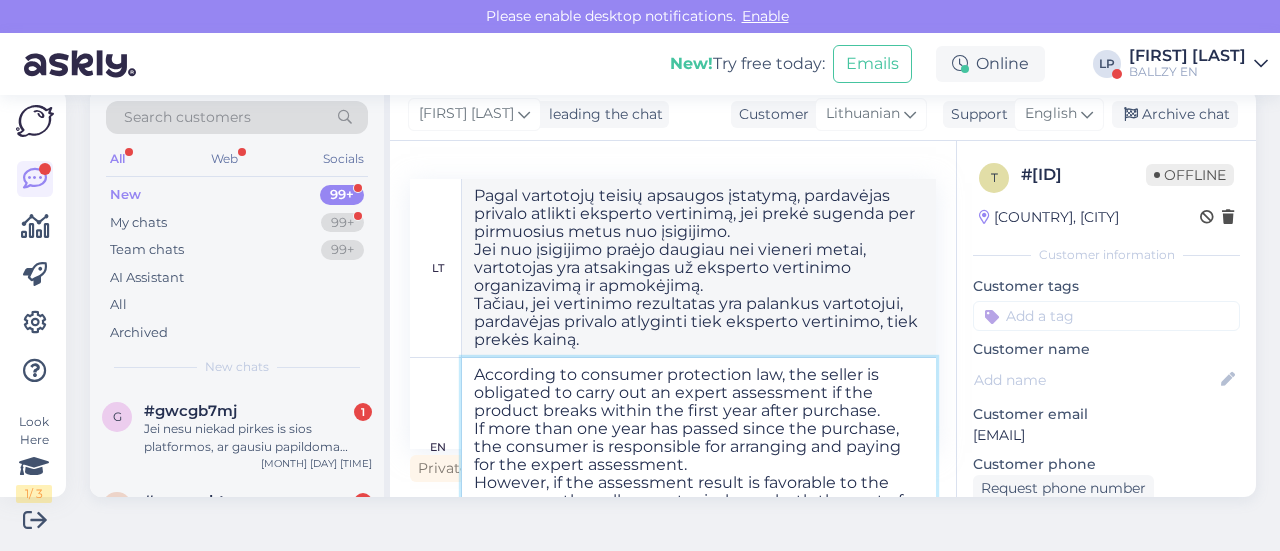 type 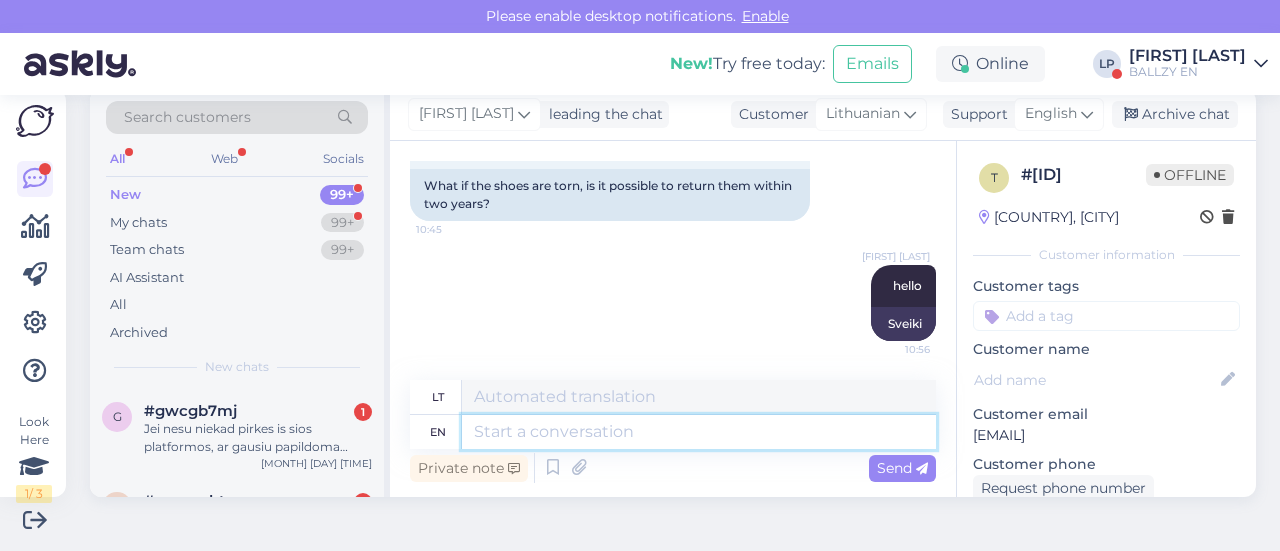 scroll, scrollTop: 668, scrollLeft: 0, axis: vertical 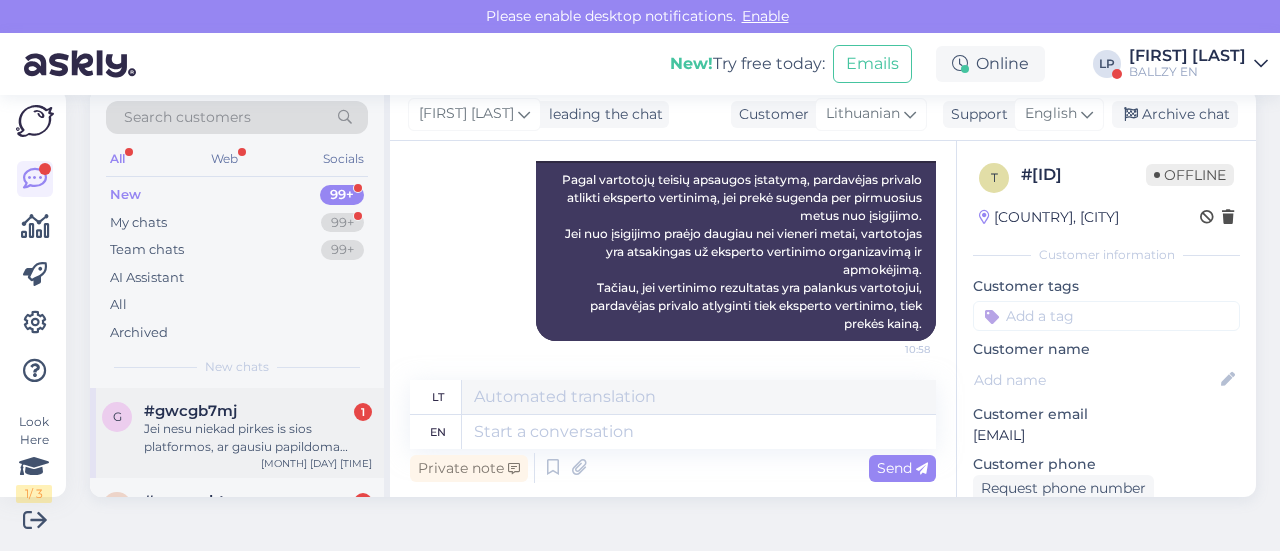 click on "#gwcgb7mj 1" at bounding box center (258, 411) 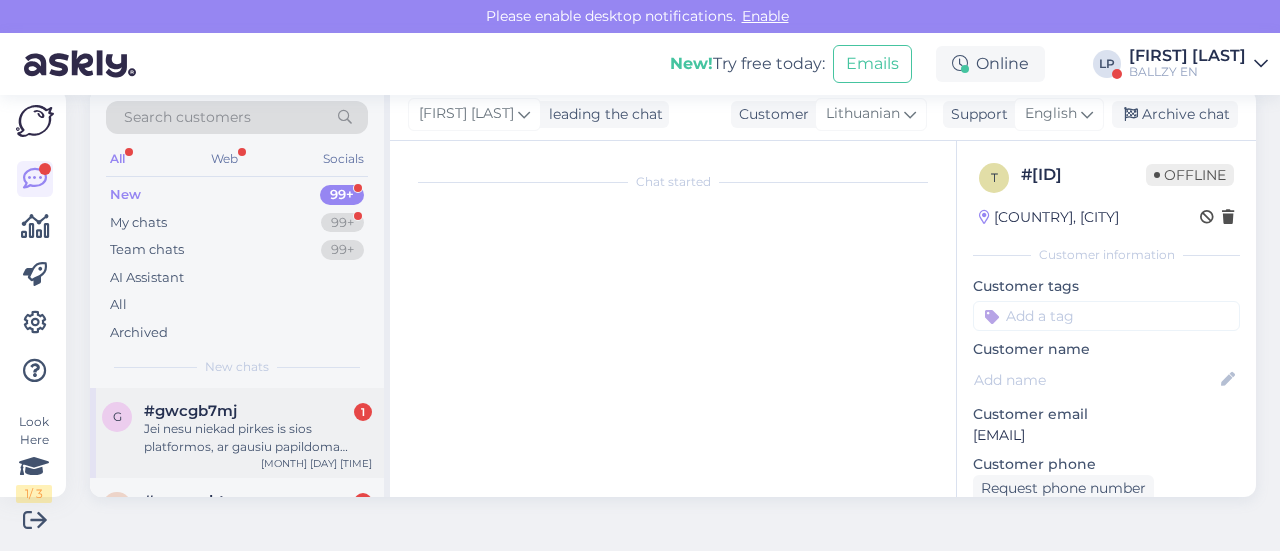 scroll, scrollTop: 42, scrollLeft: 0, axis: vertical 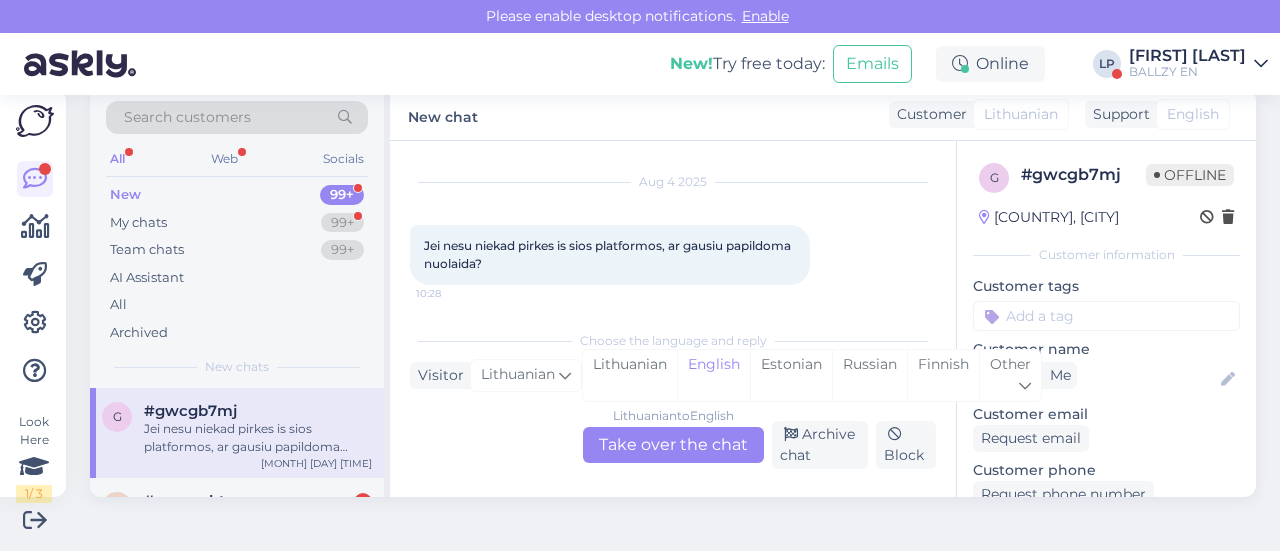 click on "Lithuanian  to  English Take over the chat" at bounding box center (673, 445) 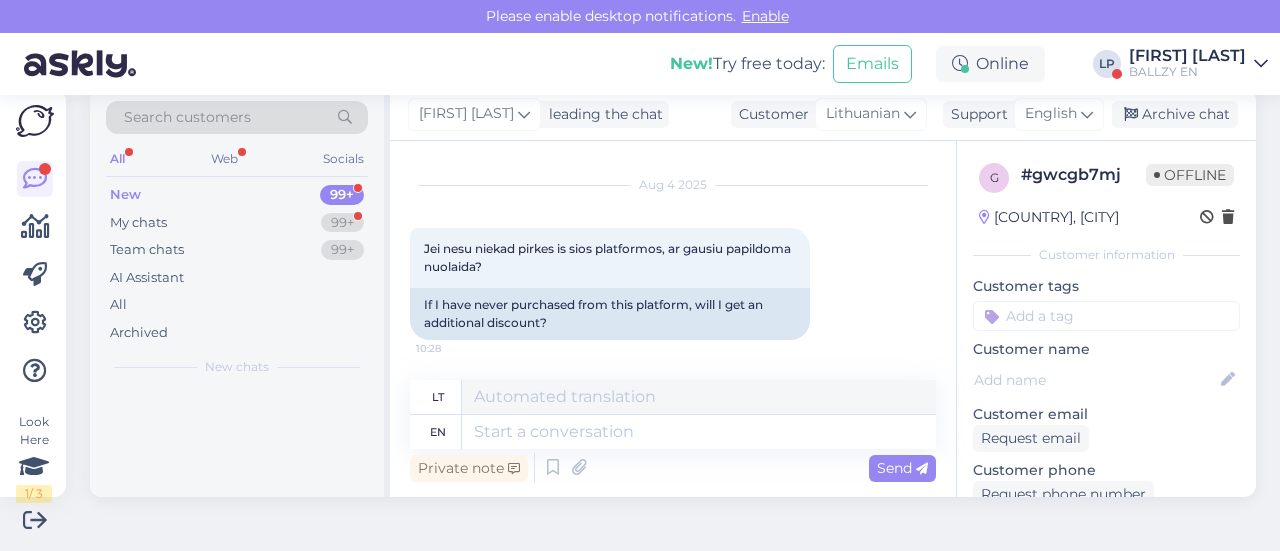 scroll, scrollTop: 38, scrollLeft: 0, axis: vertical 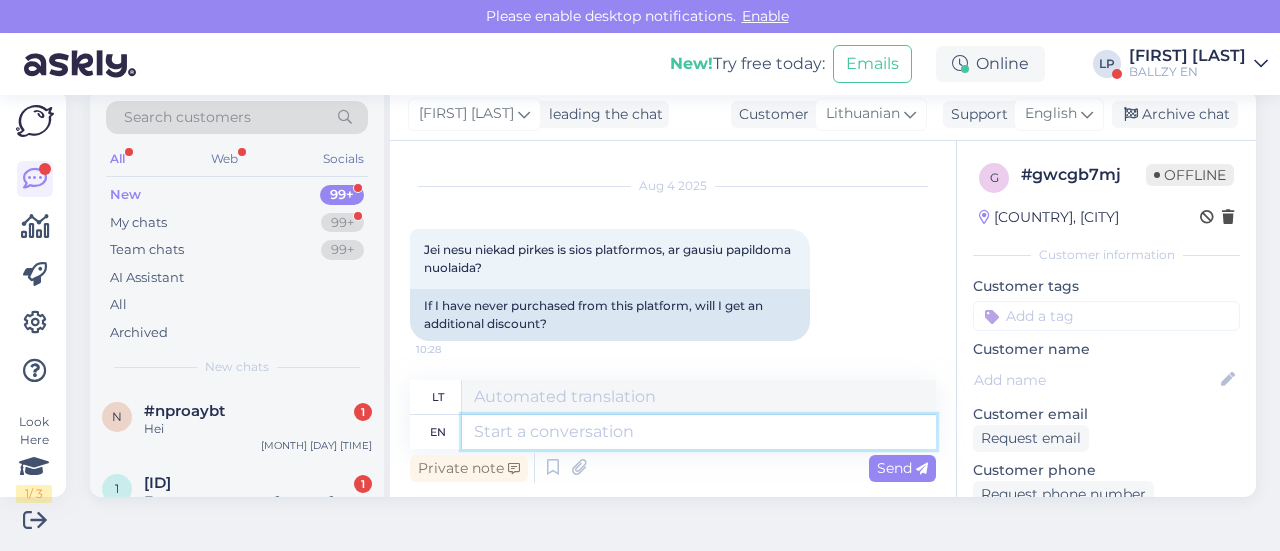 click at bounding box center (699, 432) 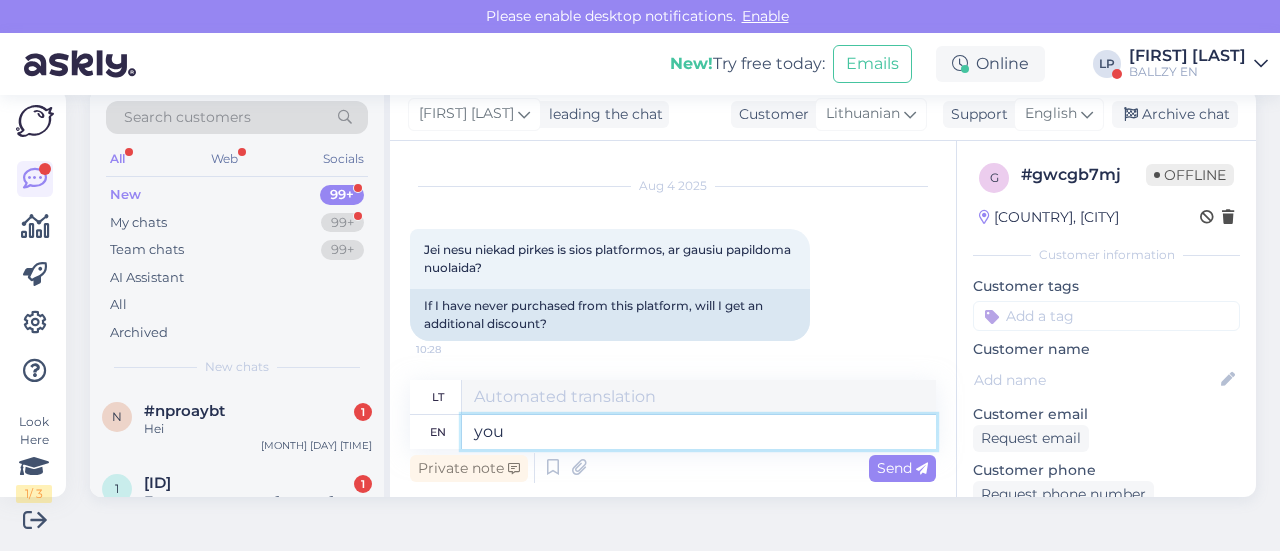 type on "you" 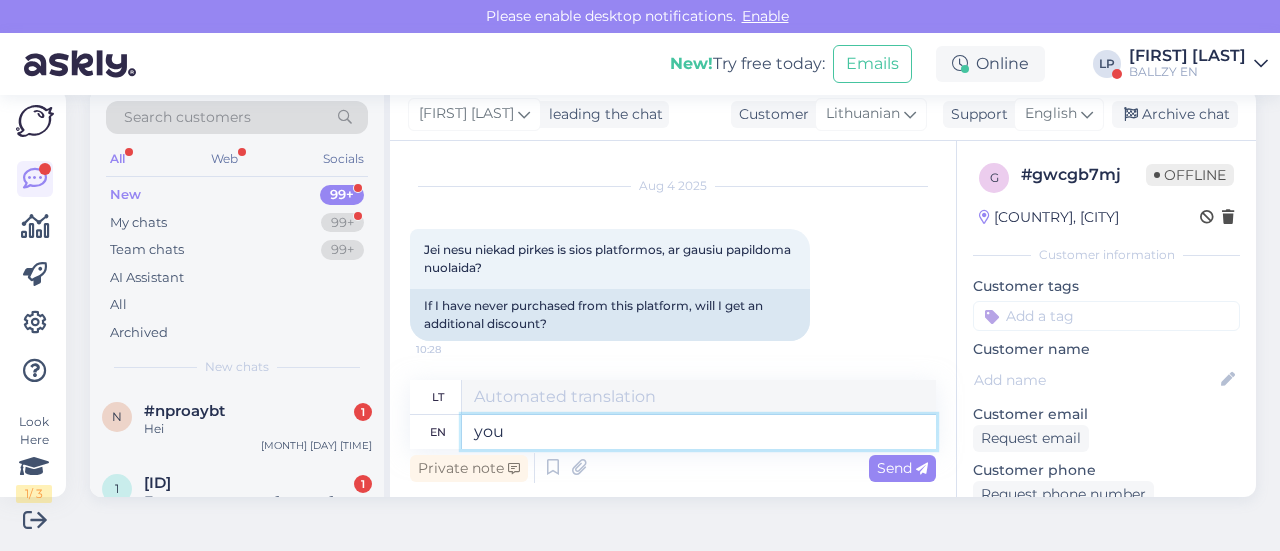 type on "tu" 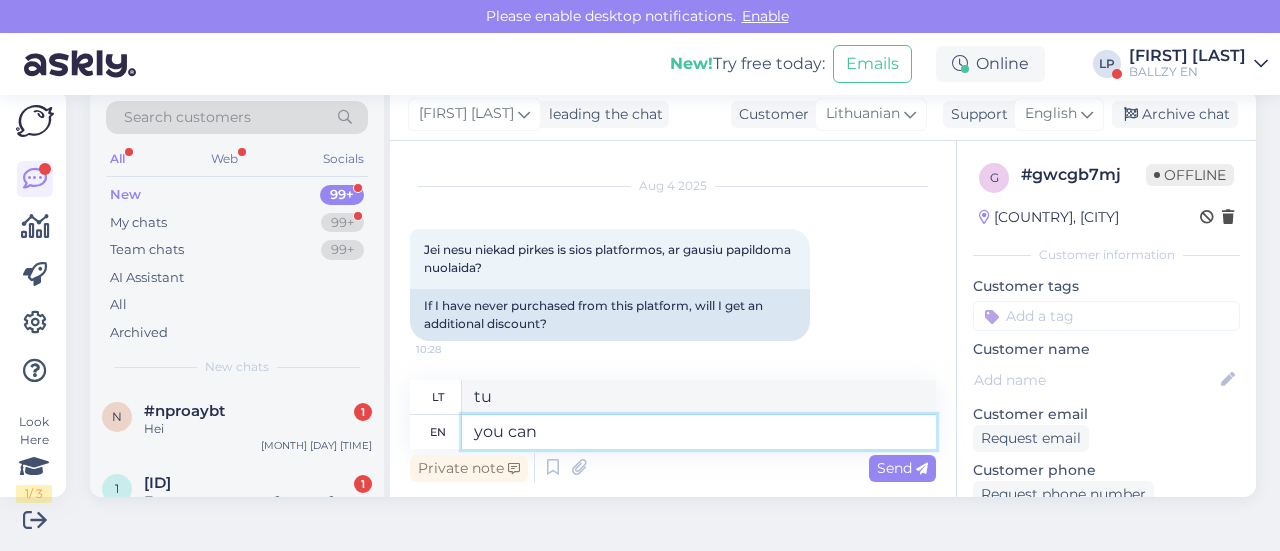 type on "you can" 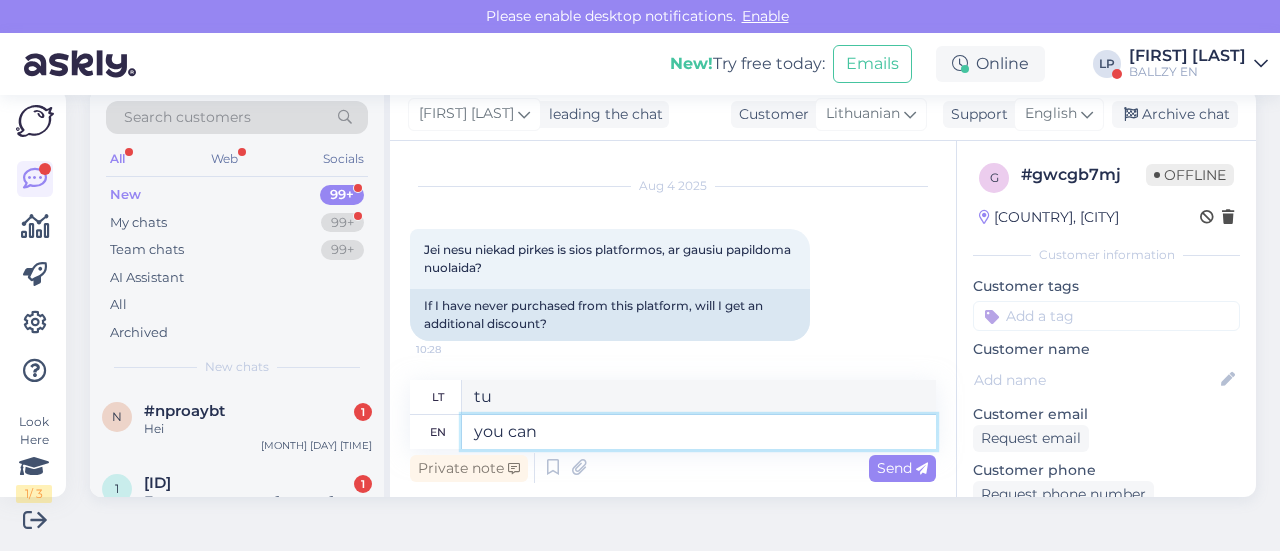 type on "tu gali" 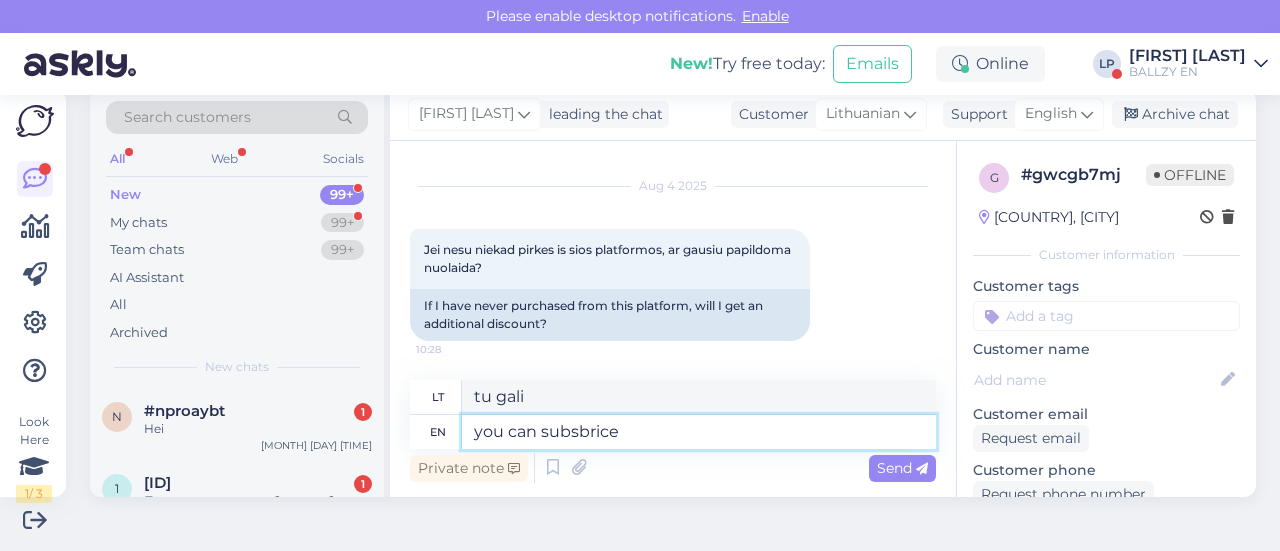 type on "you can subsbrice t" 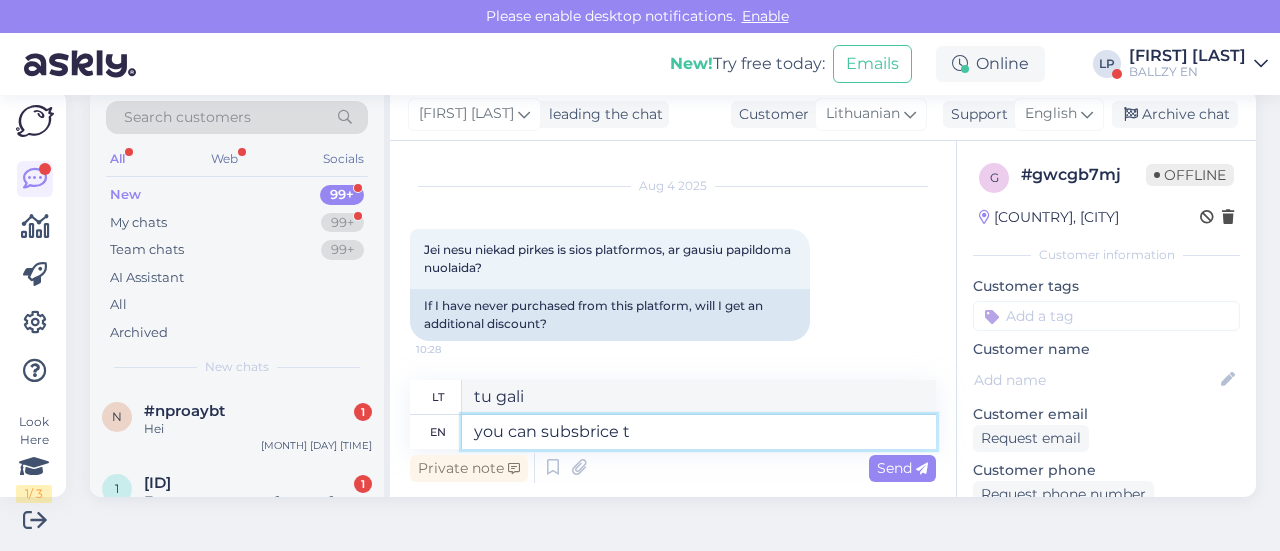 type on "galite užsisakyti" 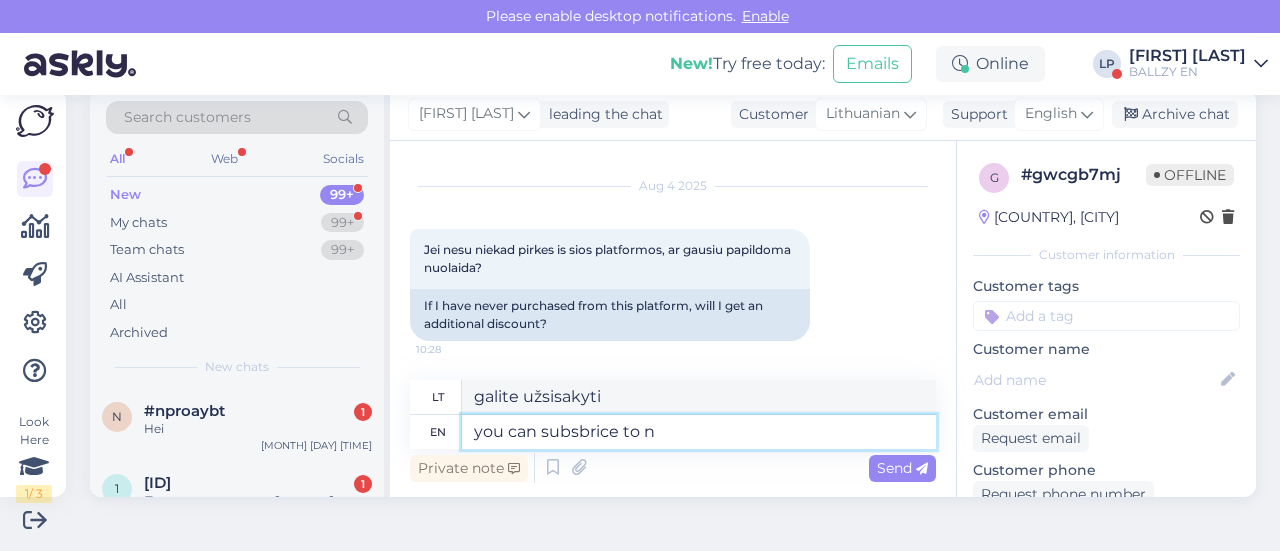 type on "you can subsbrice to ne" 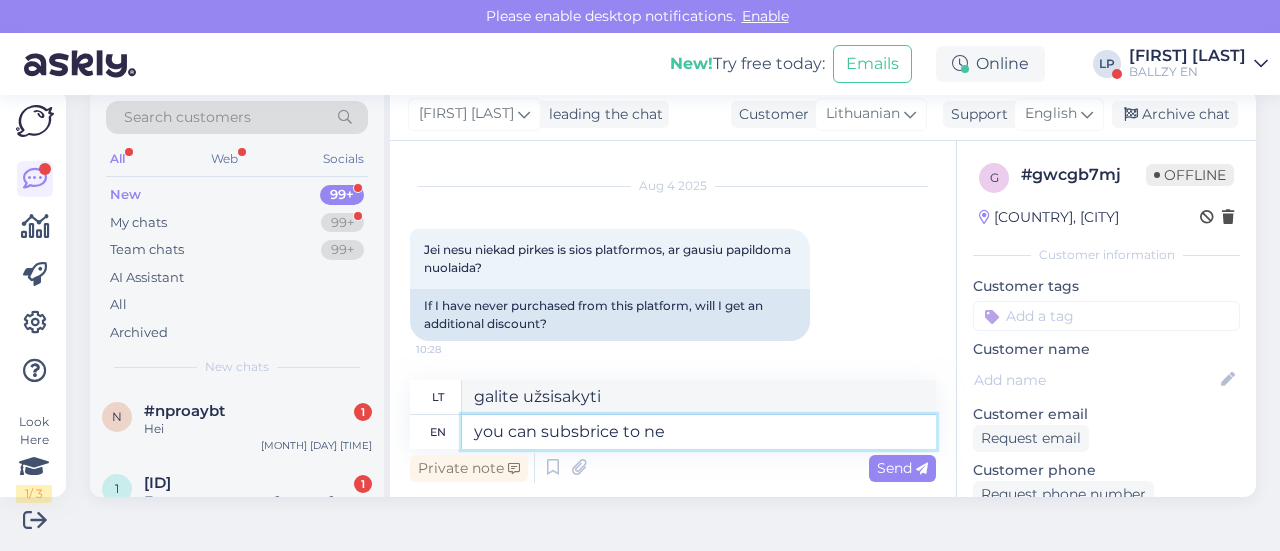 type on "galite užsiprenumeruoti" 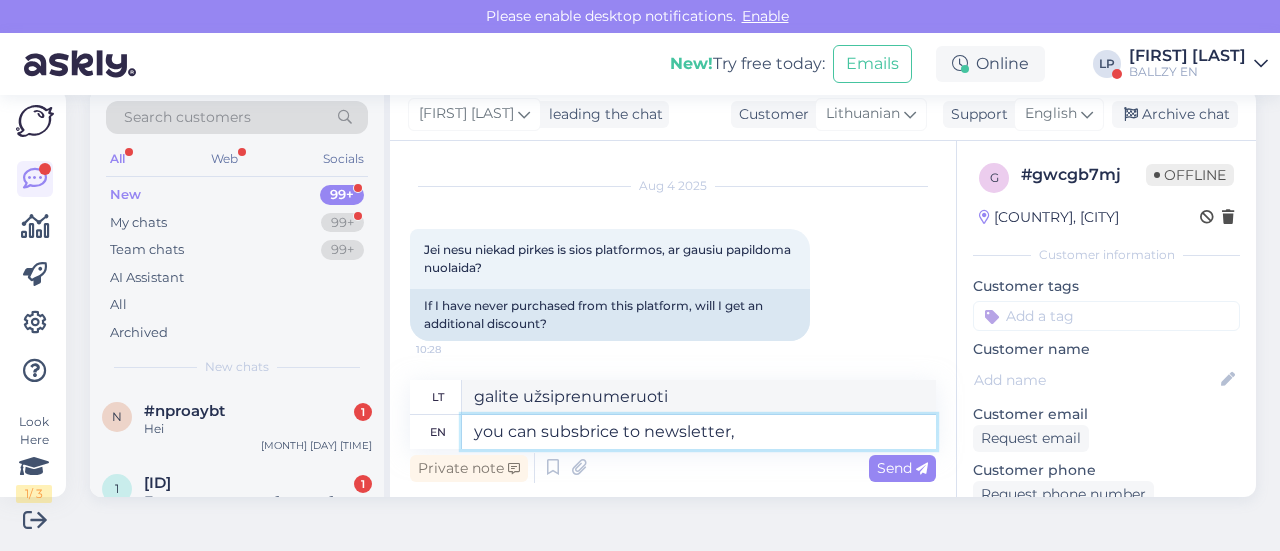 type on "you can subsbrice to newsletter, i" 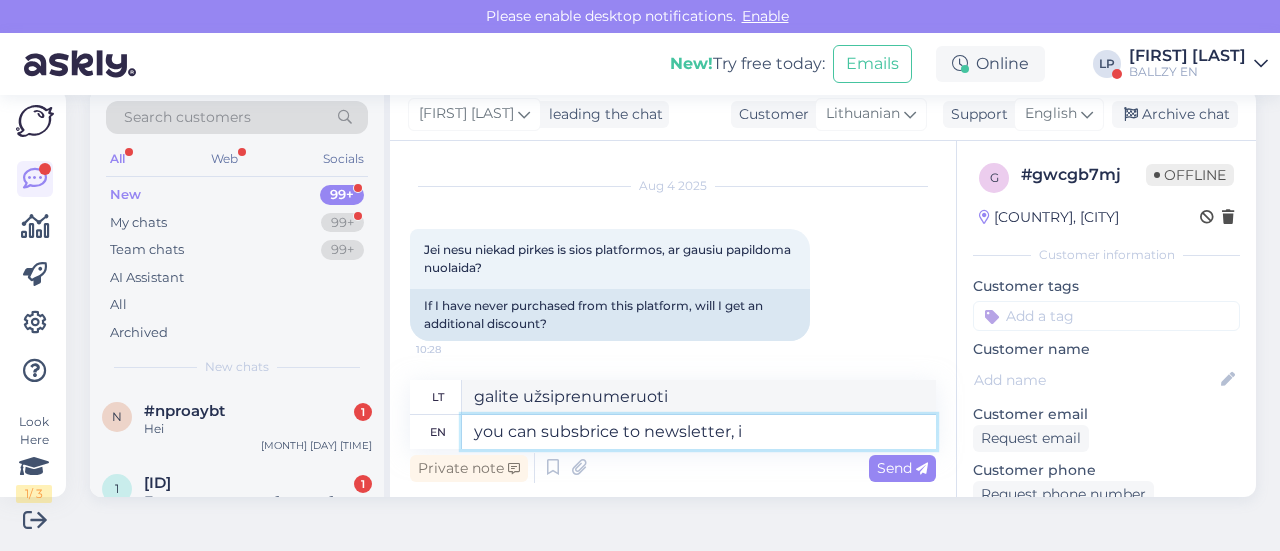 type on "galite užsiprenumeruoti naujienlaiškį," 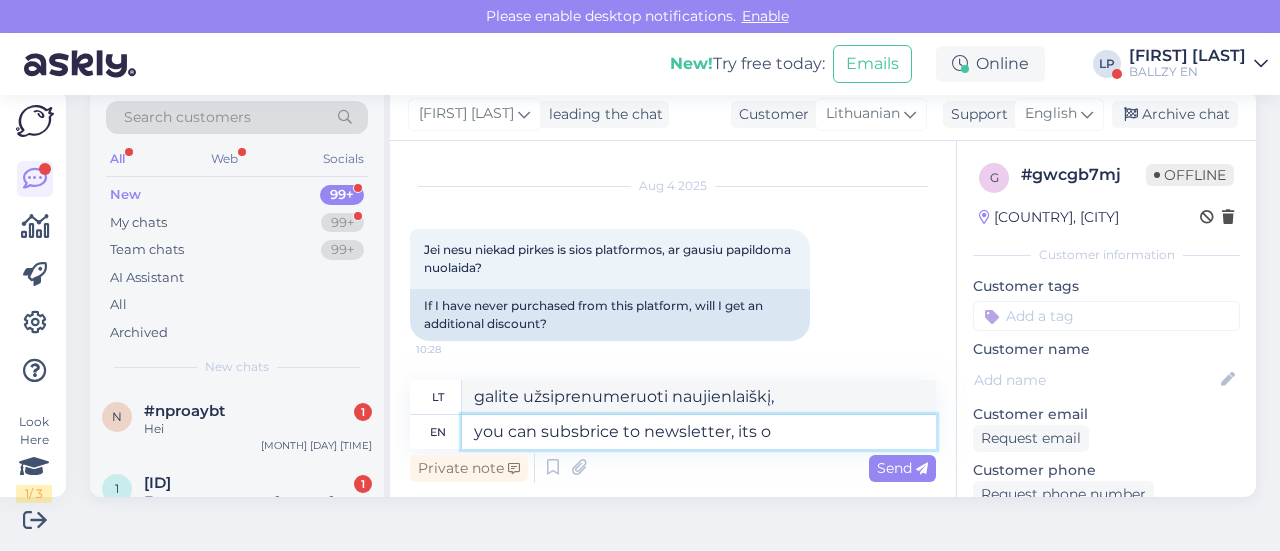 type on "you can subsbrice to newsletter, its on" 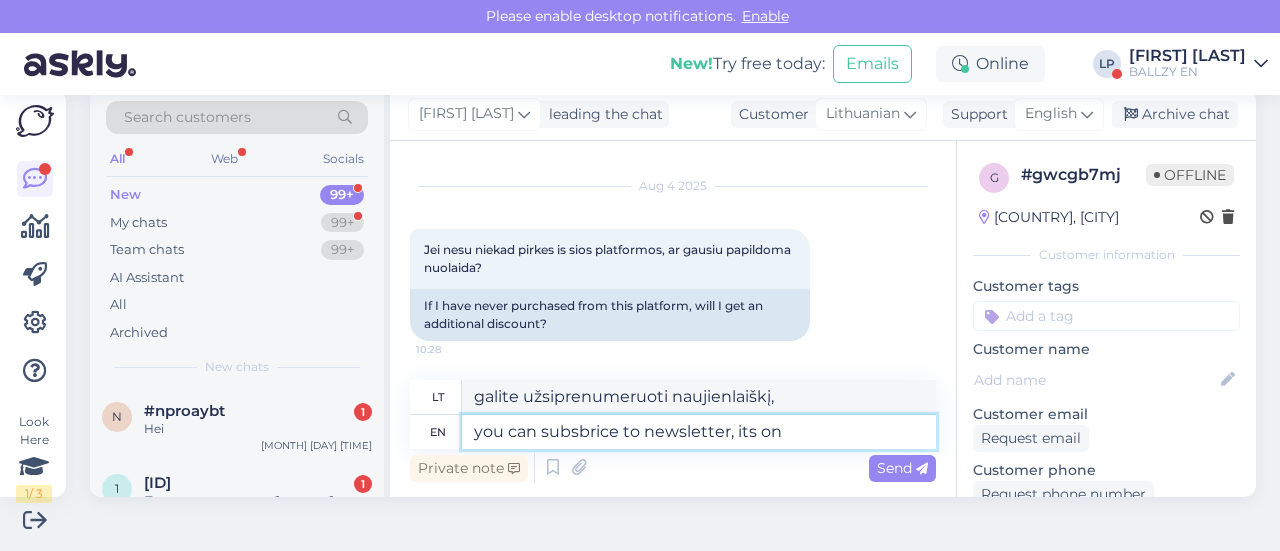 type on "galite užsiprenumeruoti naujienlaiškį, jo" 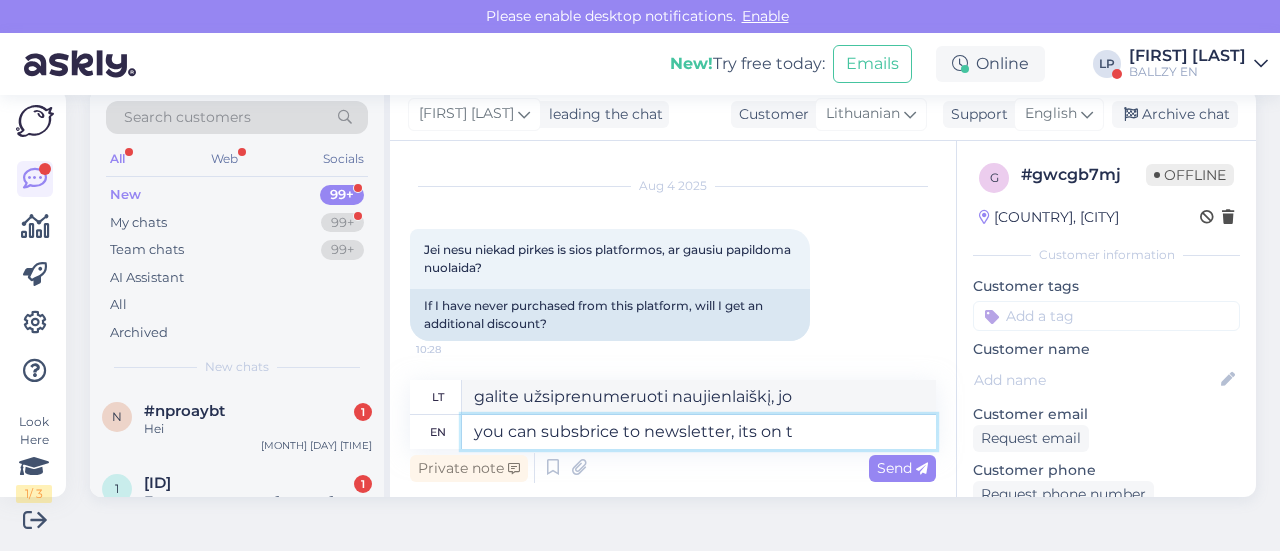 type on "you can subsbrice to newsletter, its on th" 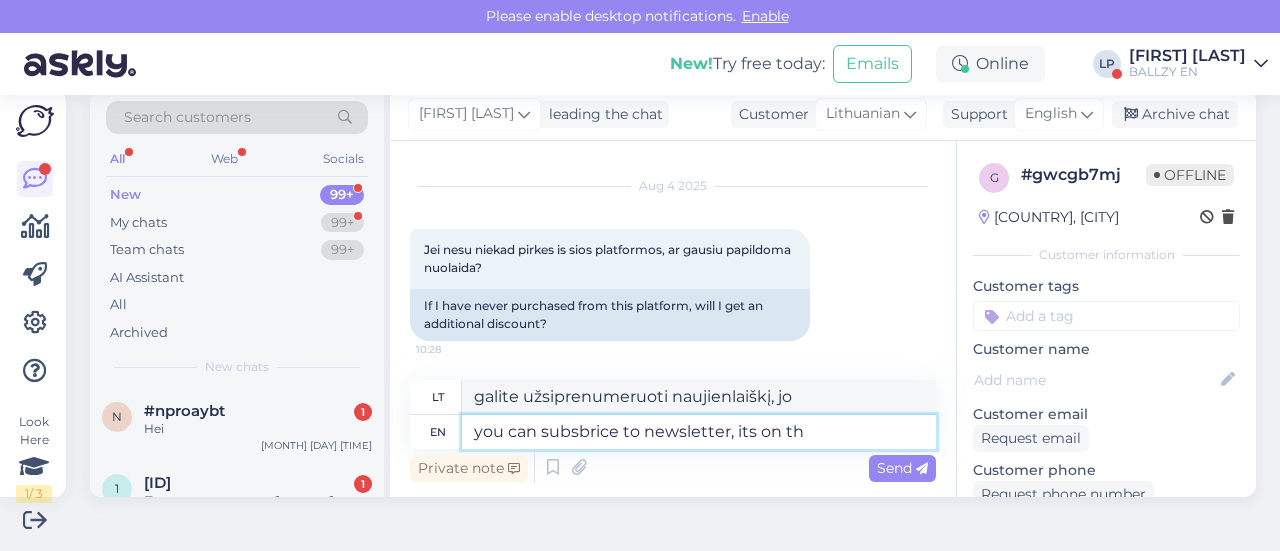 type on "galite užsiprenumeruoti naujienlaiškį, jis įjungtas" 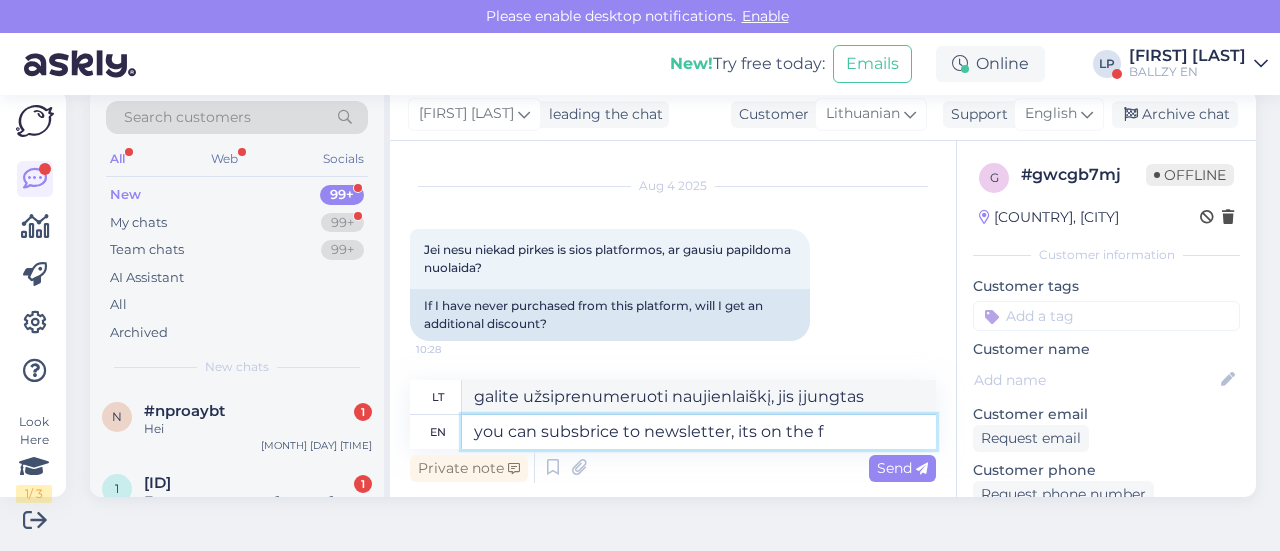 type on "you can subsbrice to newsletter, its on the fi" 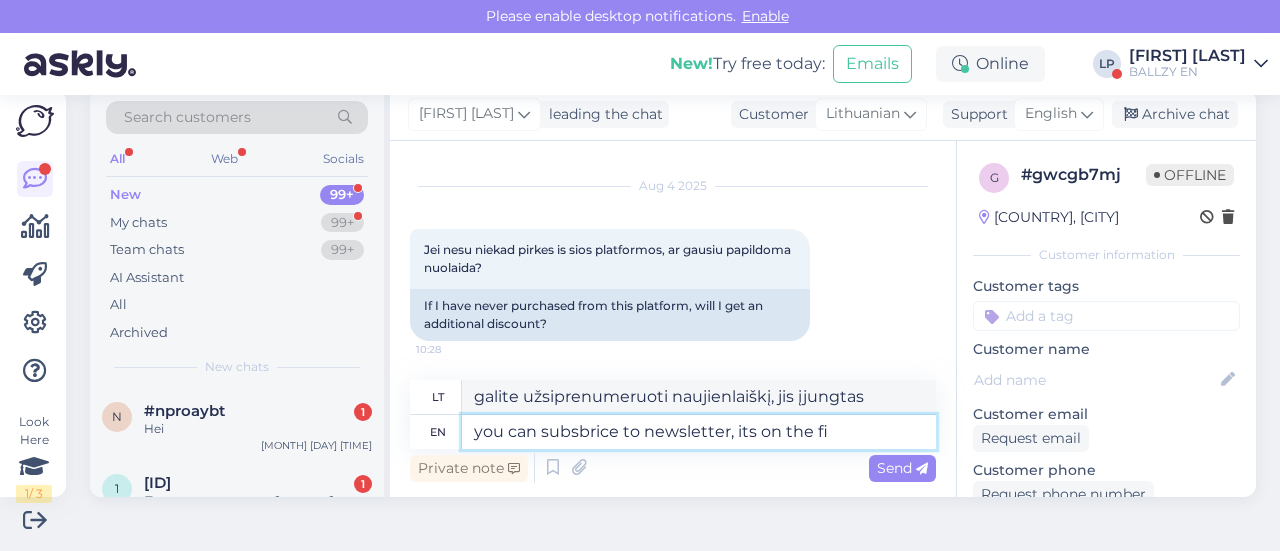 type on "galite užsiprenumeruoti naujienlaiškį, jis yra" 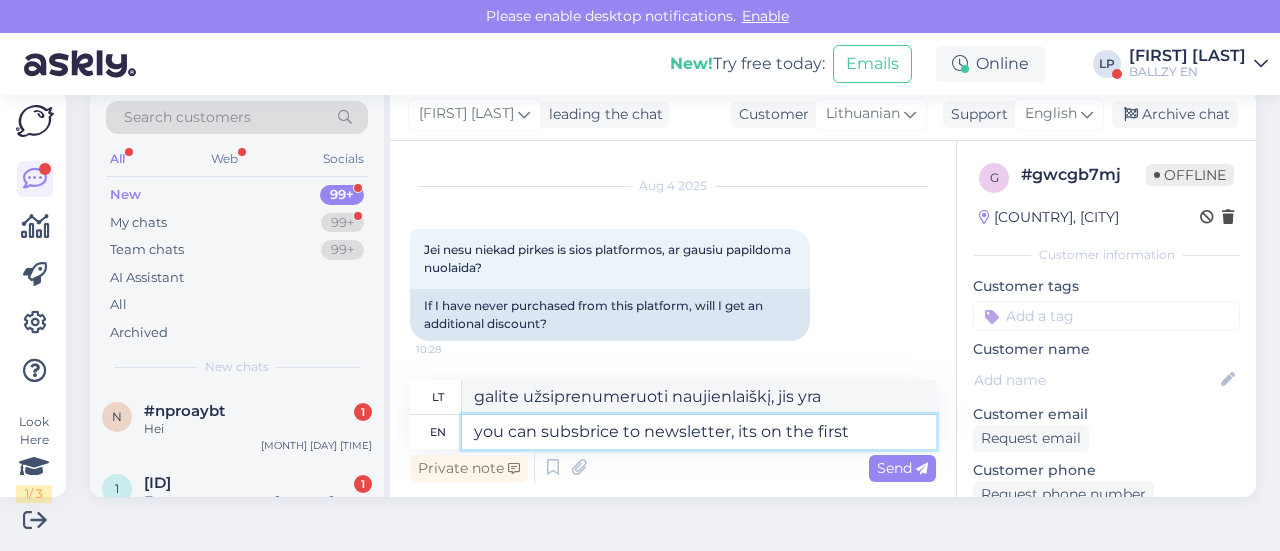 type on "you can subsbrice to newsletter, its on the first p" 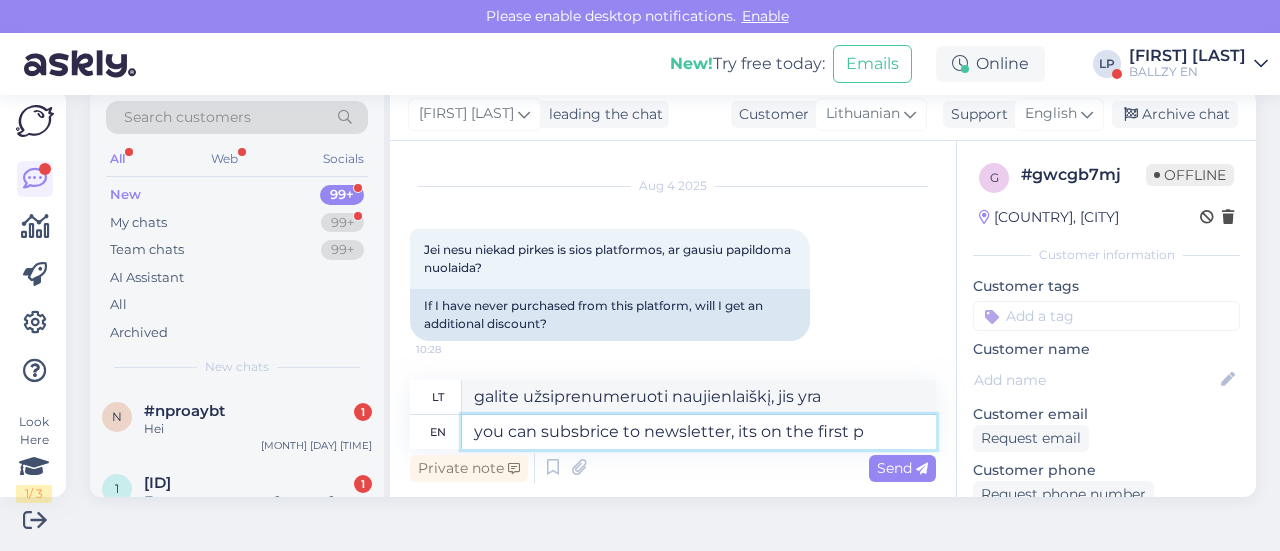 type on "galite užsiprenumeruoti naujienlaiškį, jis bus pirmas" 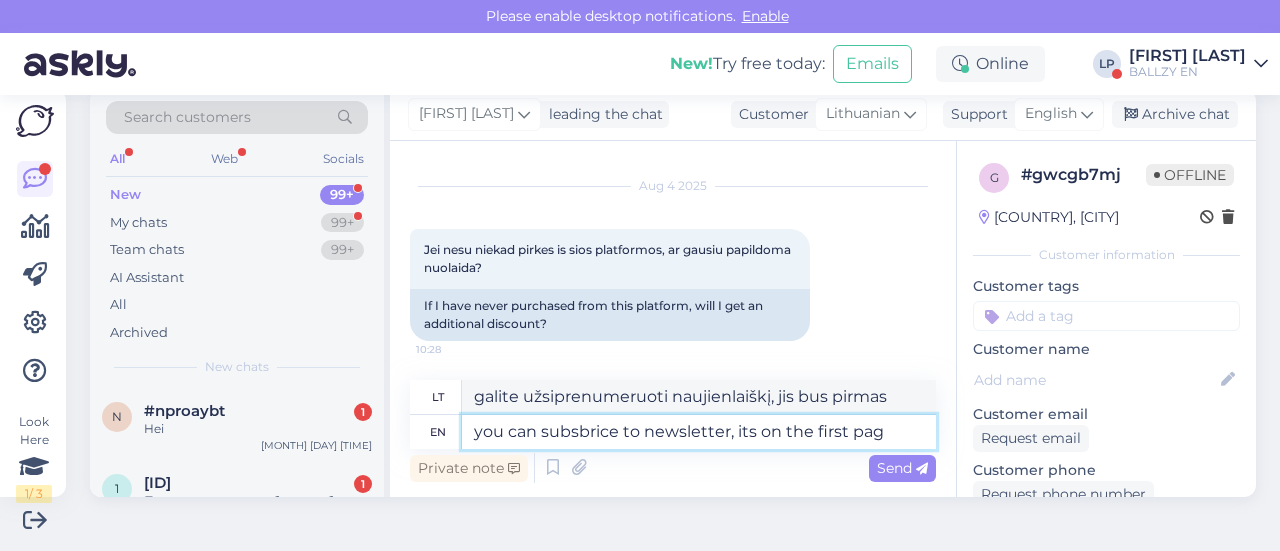 type on "you can subsbrice to newsletter, its on the first page" 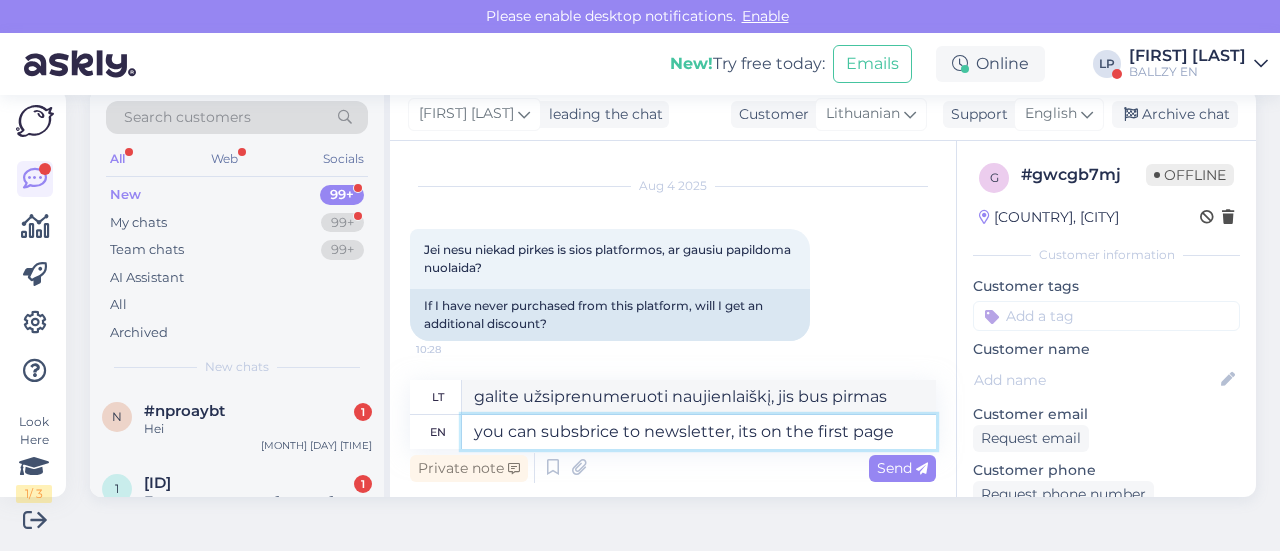 type on "Galite užsiprenumeruoti naujienlaiškį, jis yra pirmame puslapyje" 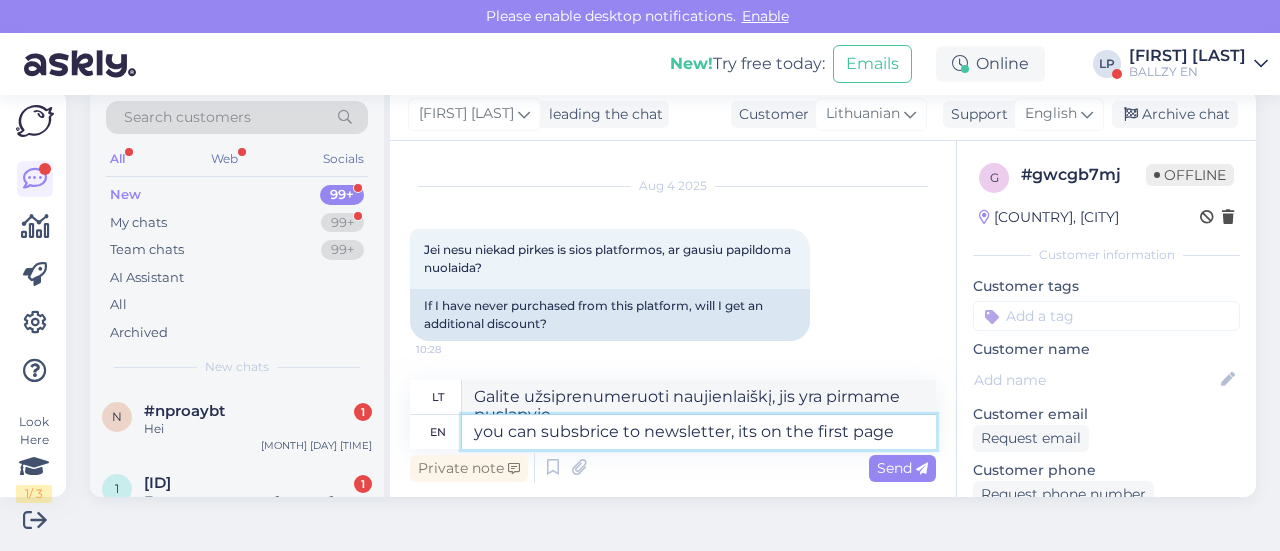 scroll, scrollTop: 42, scrollLeft: 0, axis: vertical 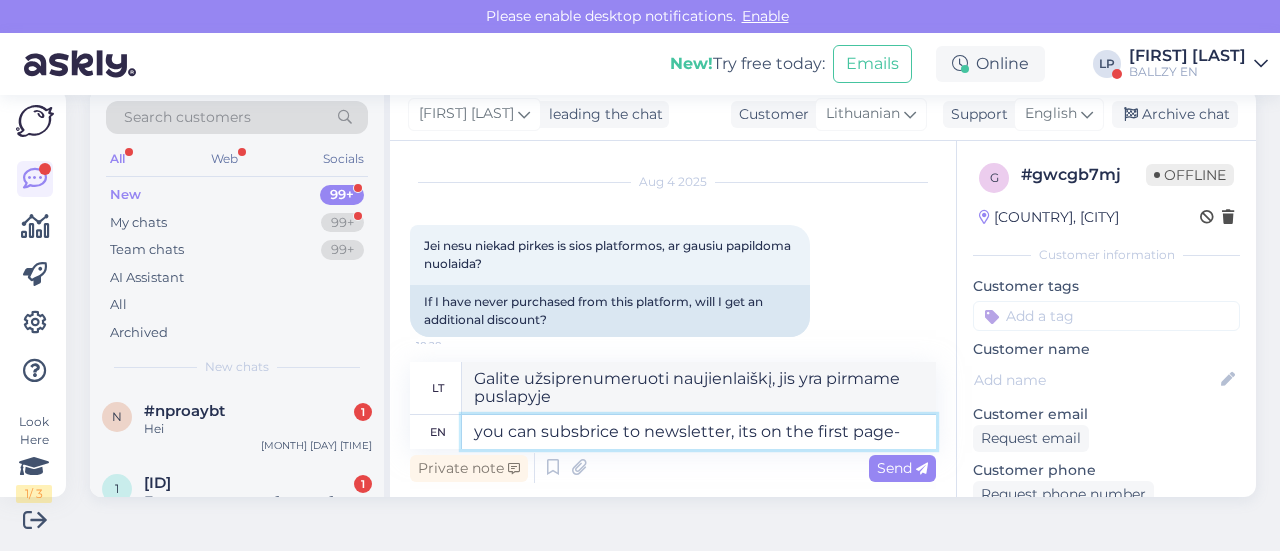 type on "Tere, võite saata tootekoodi ja suurusena või lingid ja suurused, mida sooviksite, siis oma telefoni page- s" 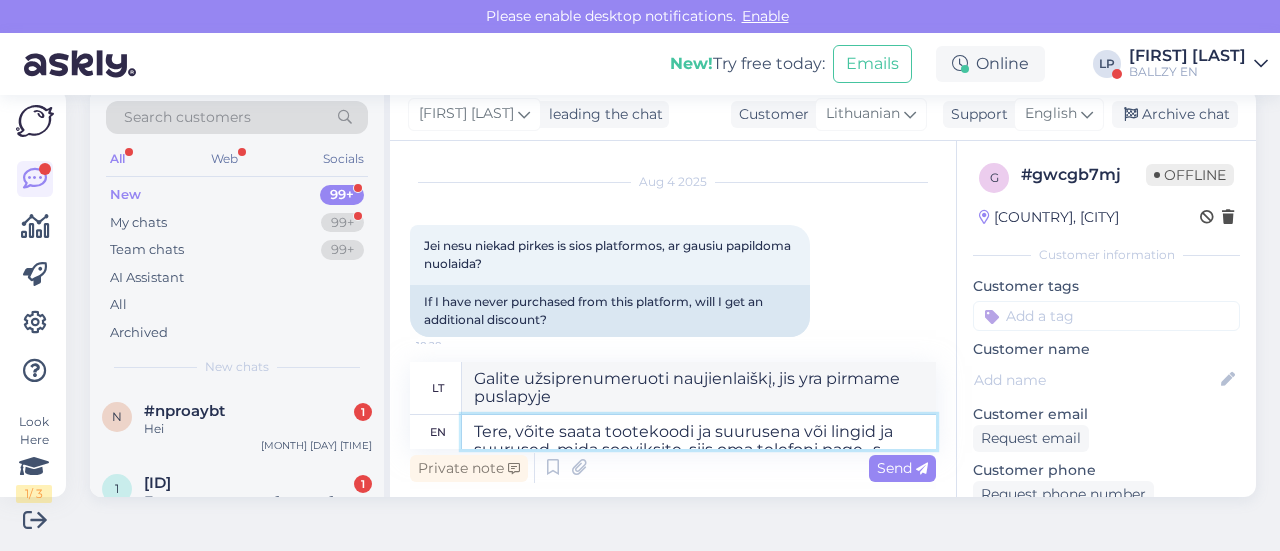 type on "Galite užsiprenumeruoti naujienlaiškį, jis yra pirmame puslapyje –" 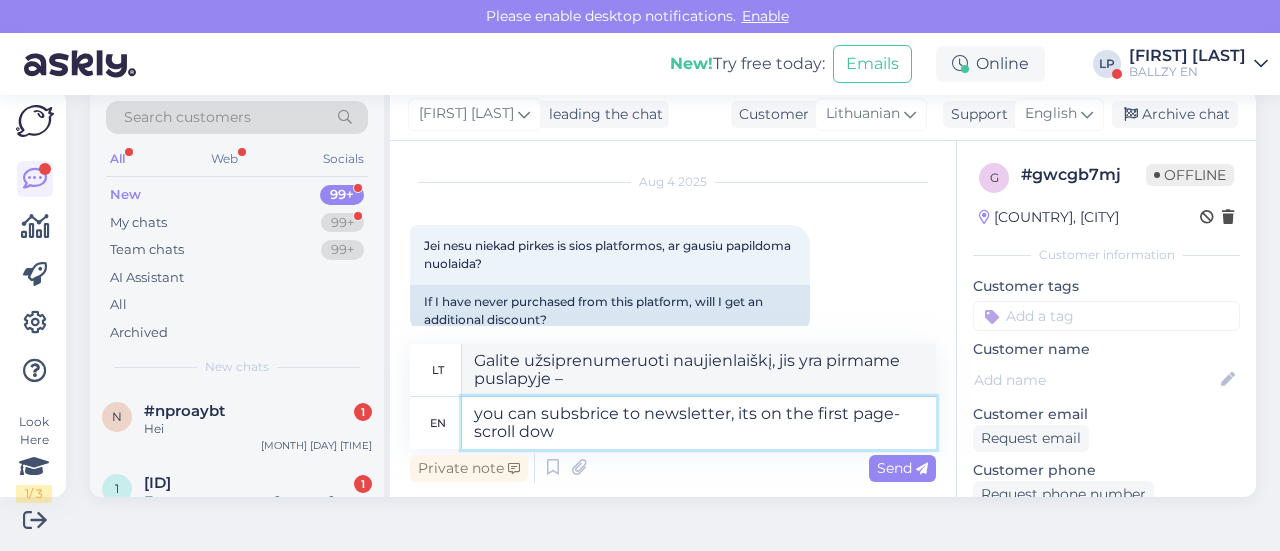 type on "you can subsbrice to newsletter, its on the first page- scroll down" 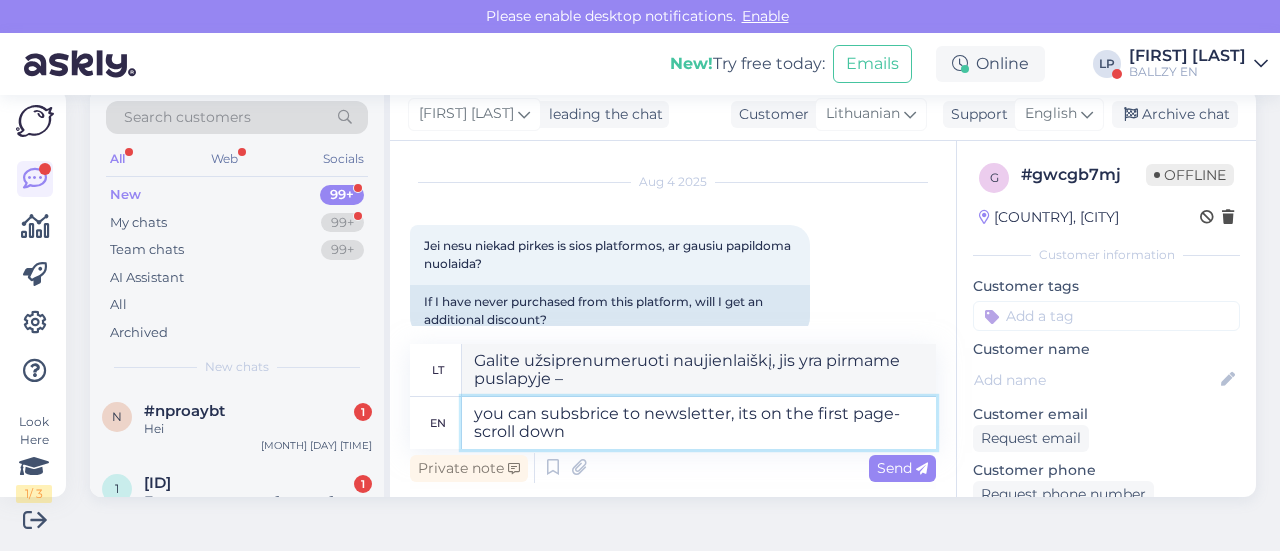 type on "Galite užsiprenumeruoti naujienlaiškį, jis yra pirmame puslapyje – slinkite žemyn" 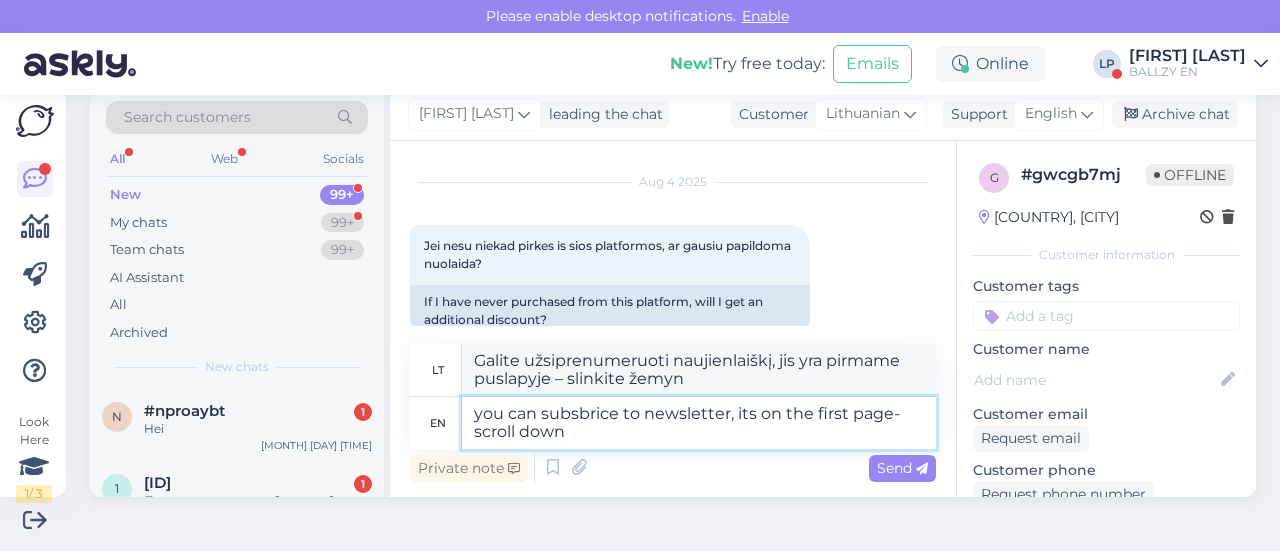 type 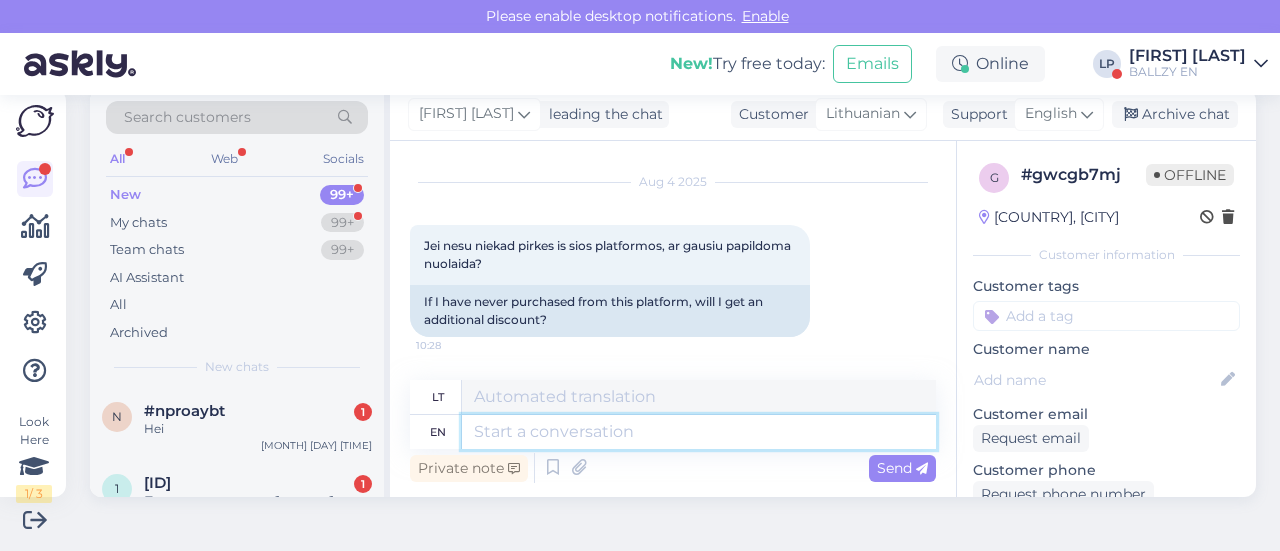 scroll, scrollTop: 194, scrollLeft: 0, axis: vertical 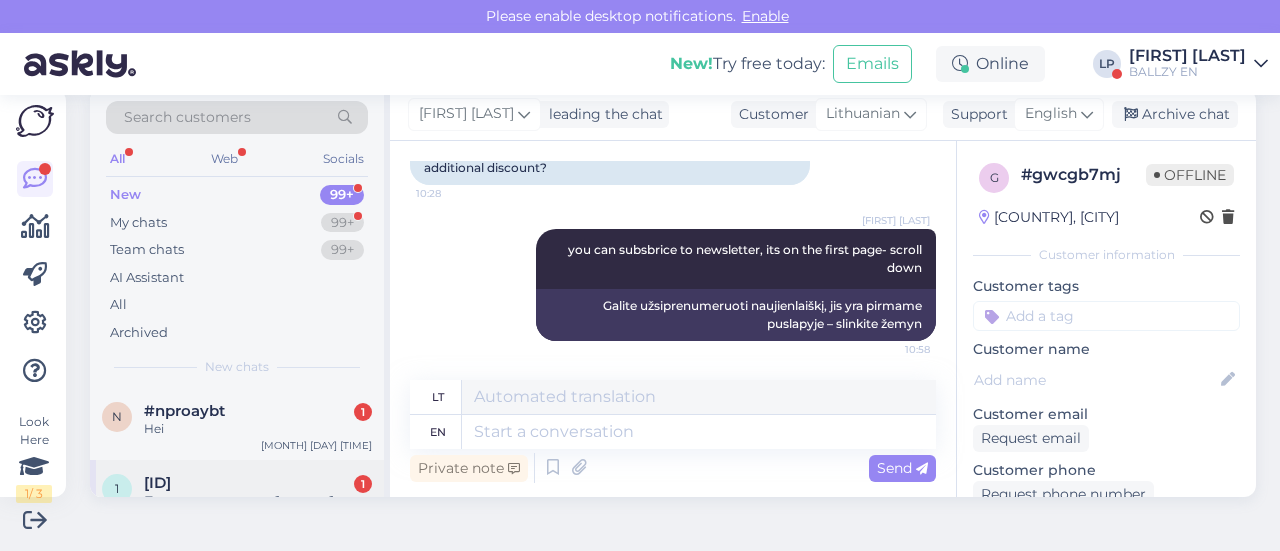click on "1 #1a7jsjy9 1 Почему я не могу добавить обувь в корзину? [MONTH] [DAY] [TIME]" at bounding box center (237, 505) 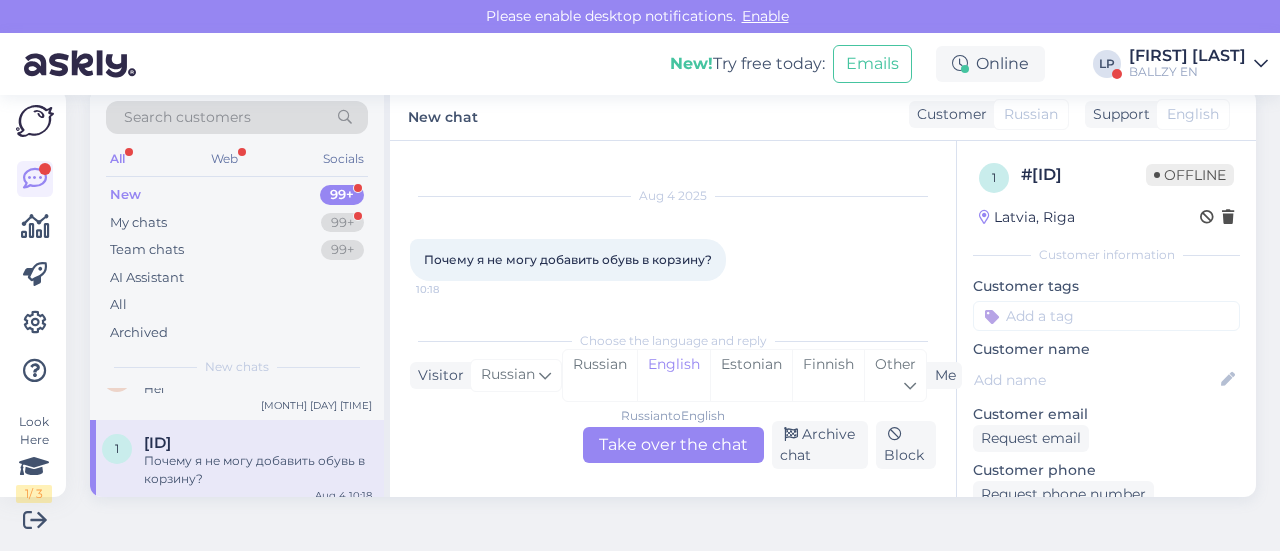 scroll, scrollTop: 80, scrollLeft: 0, axis: vertical 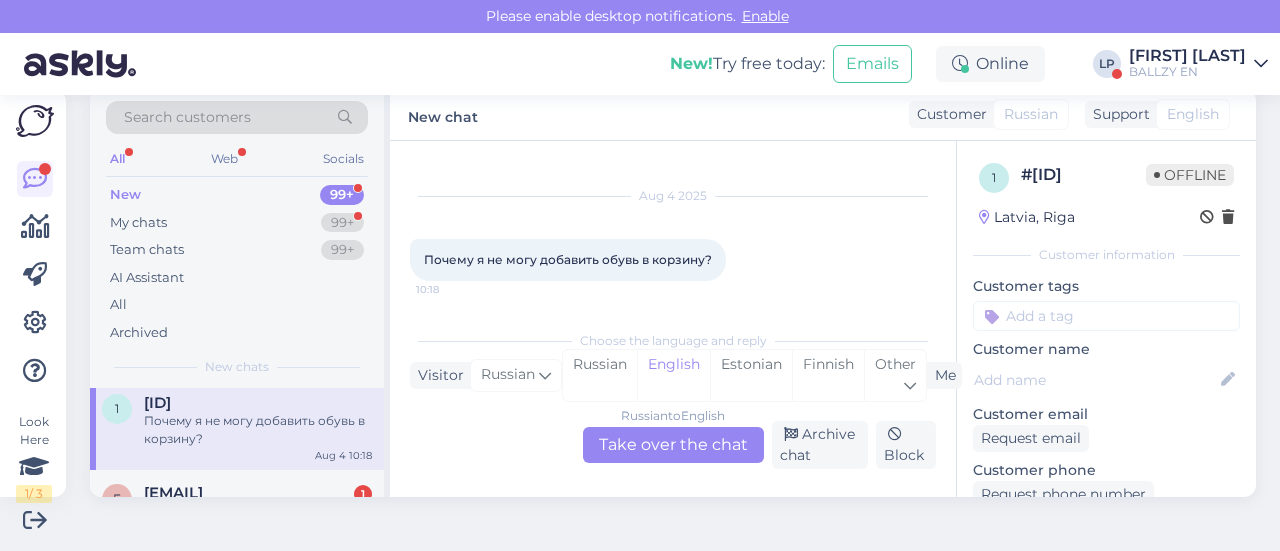 click on "Russian  to  English Take over the chat" at bounding box center [673, 445] 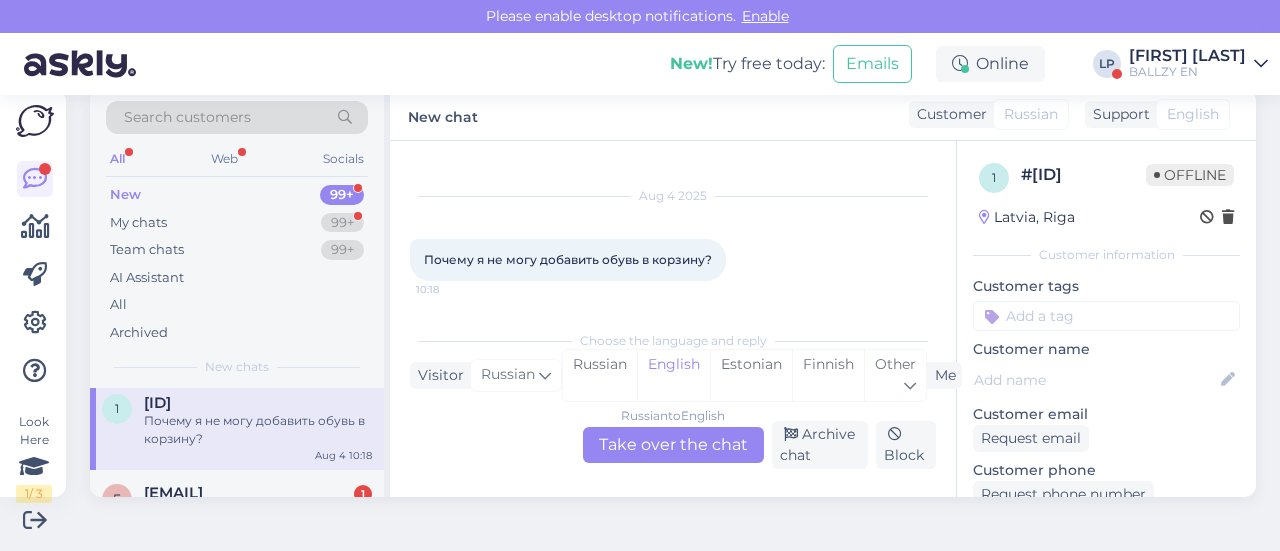 scroll, scrollTop: 0, scrollLeft: 0, axis: both 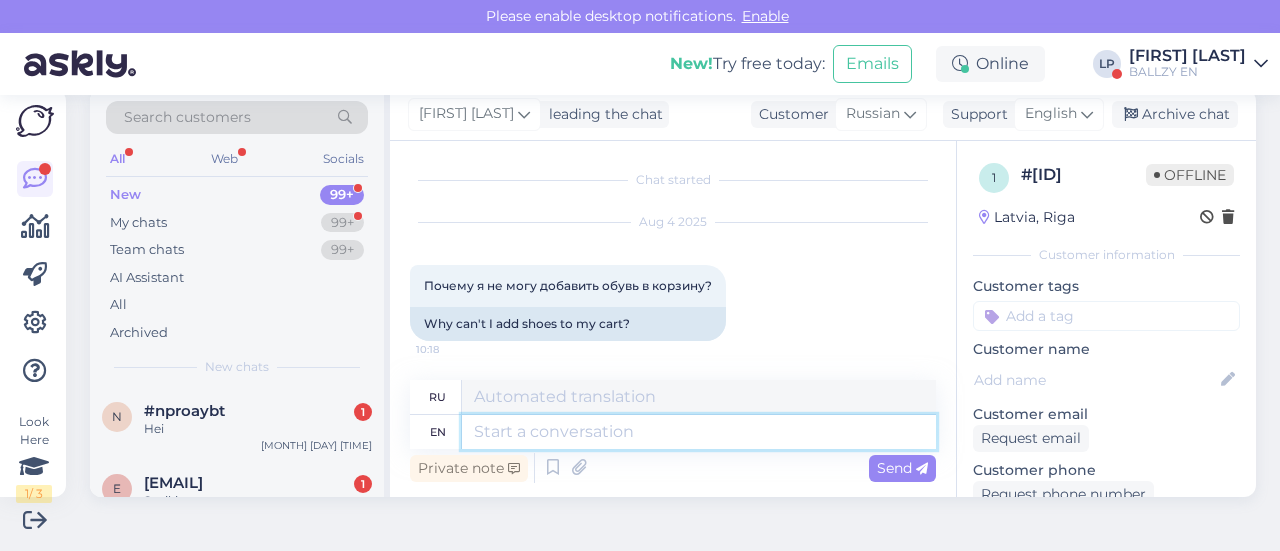 click at bounding box center (699, 432) 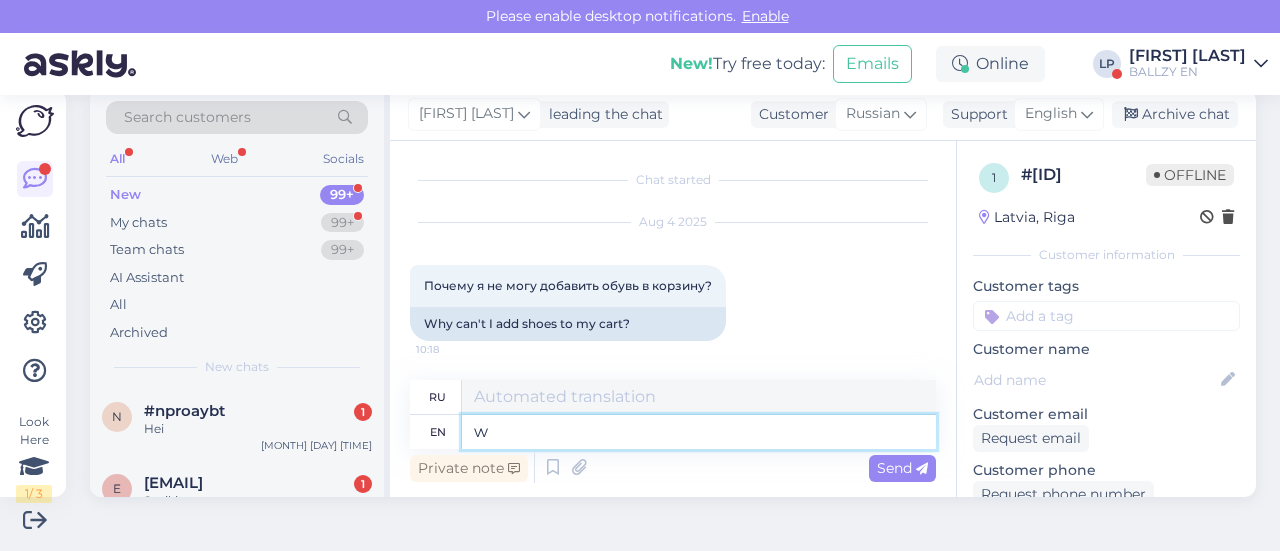 type on "wh" 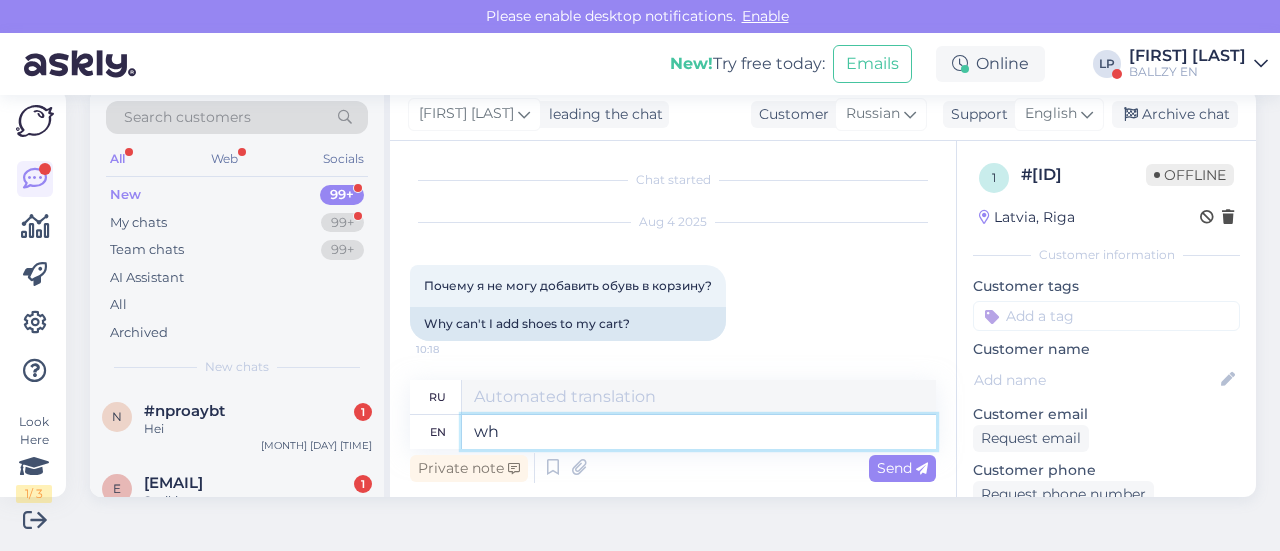 type on "в" 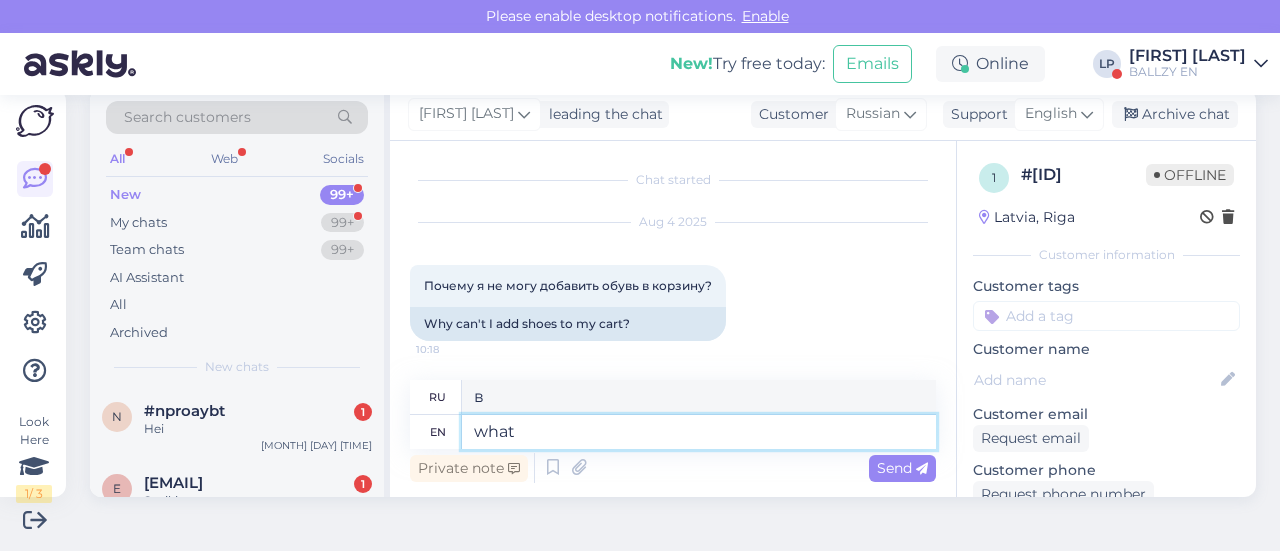 type on "what" 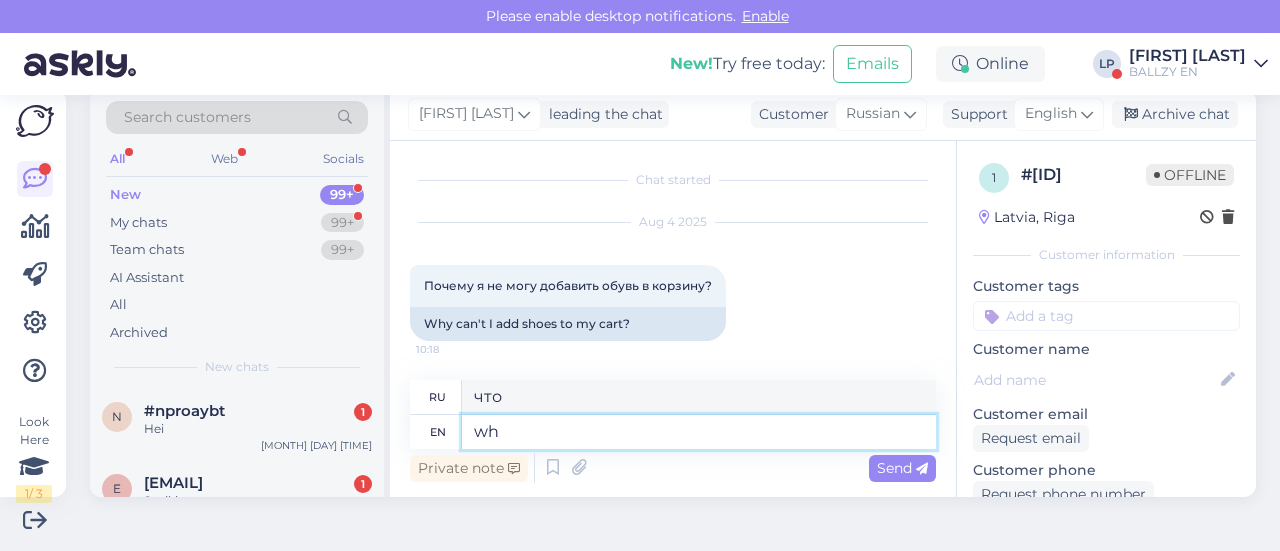 type on "w" 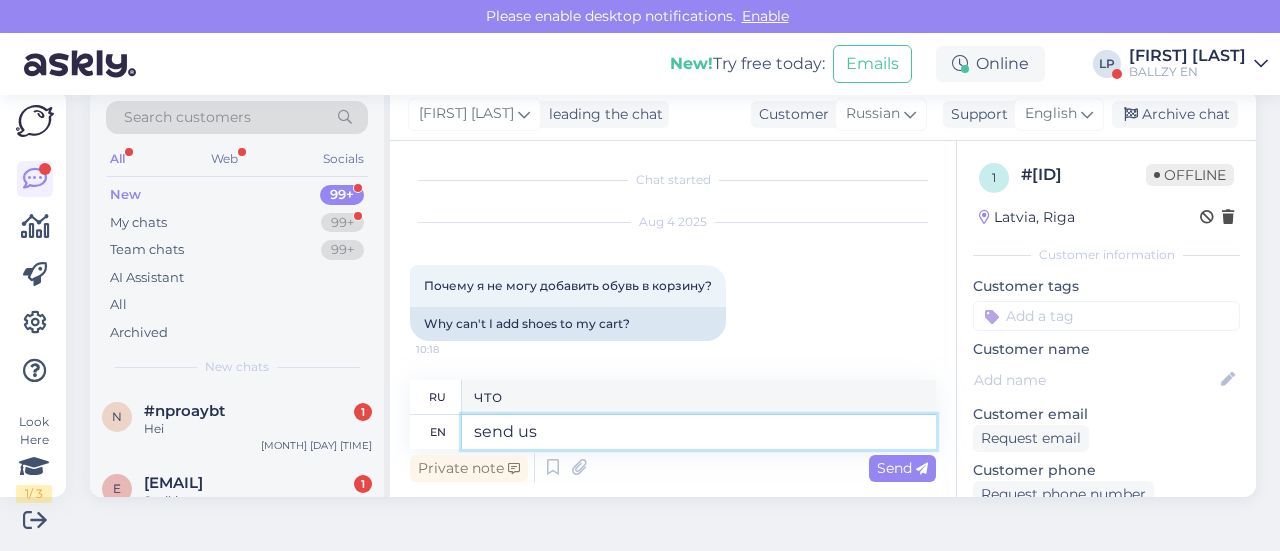 type on "send us" 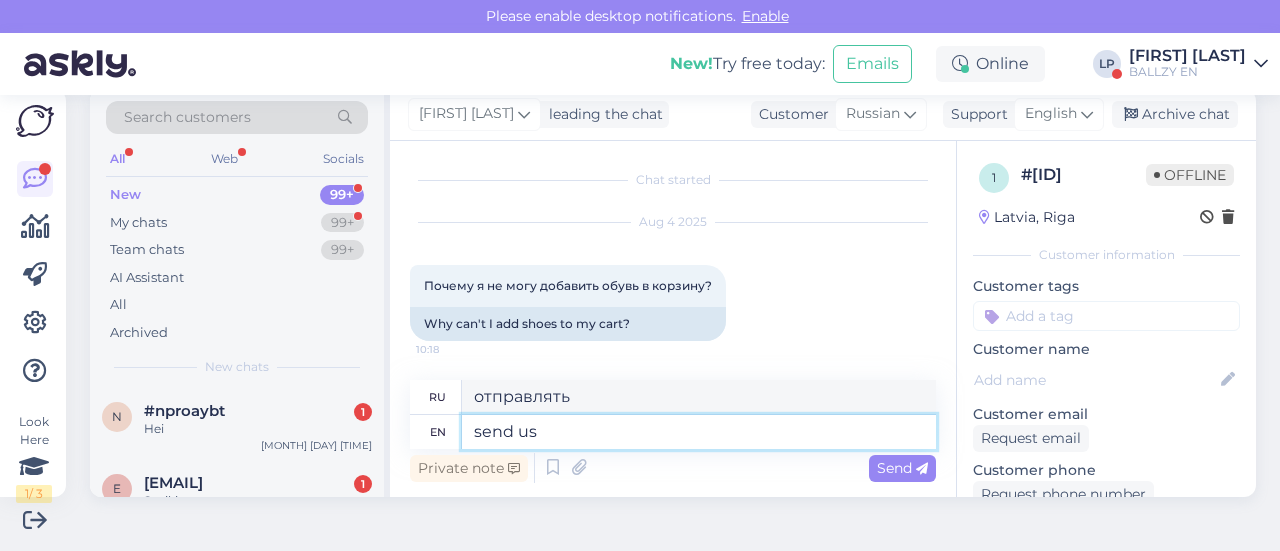 type on "send us l" 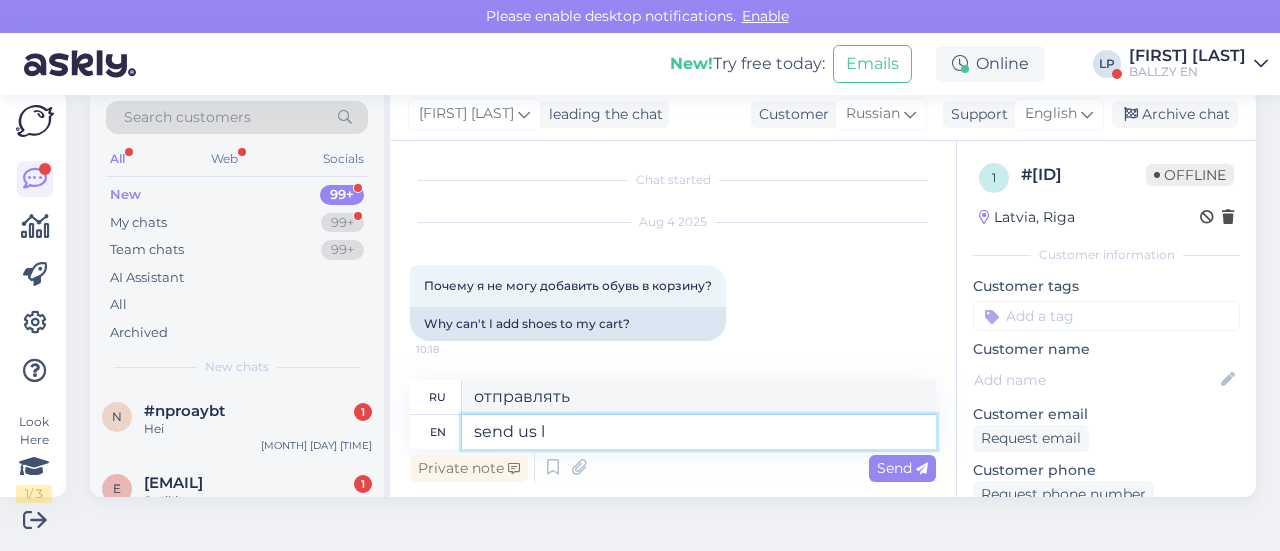 type on "отправьте нам" 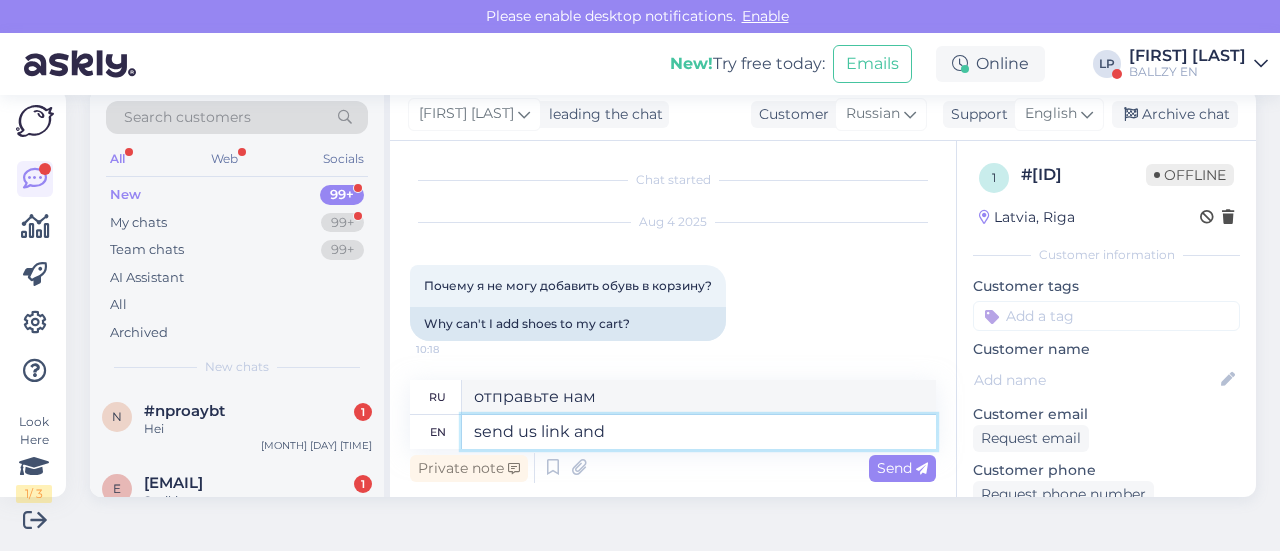 type on "send us link and" 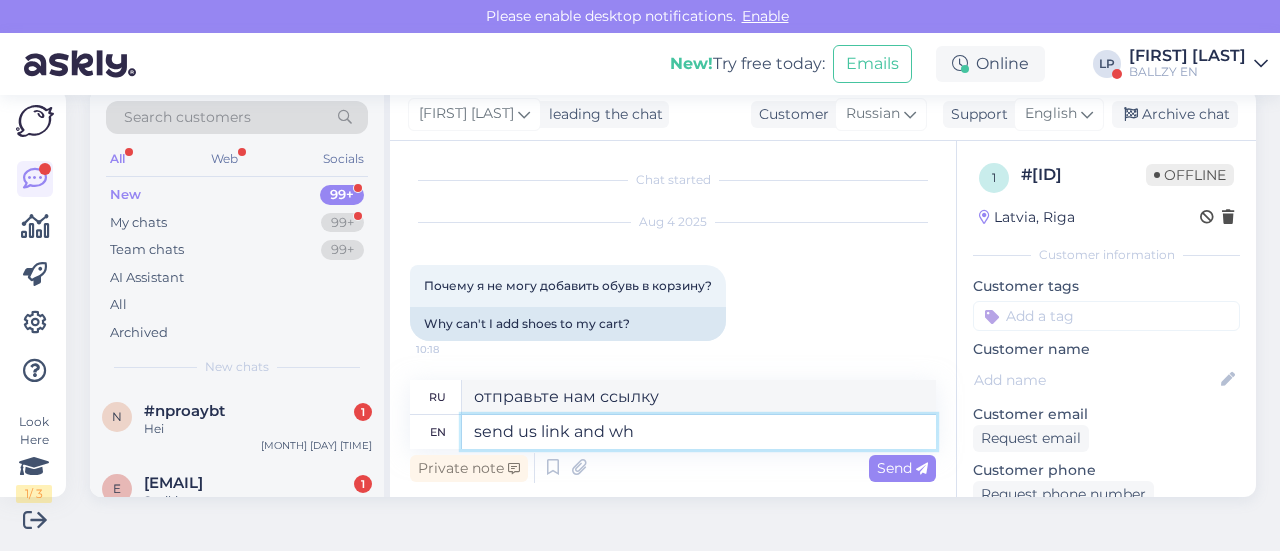 type on "send us link and wha" 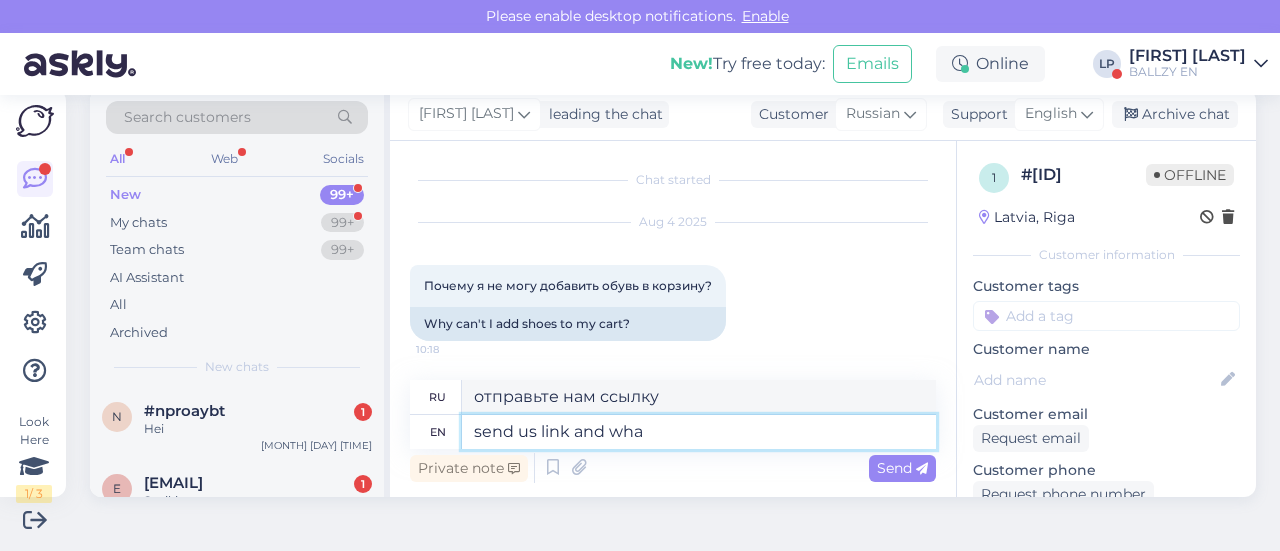 type on "пришлите нам ссылку и" 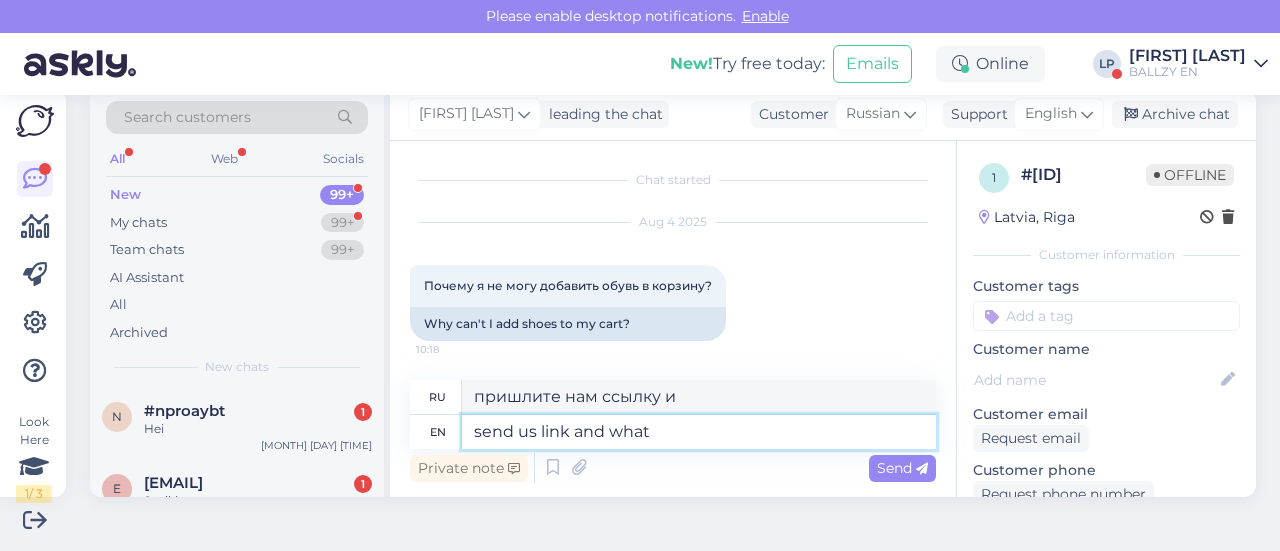 type on "send us link and what" 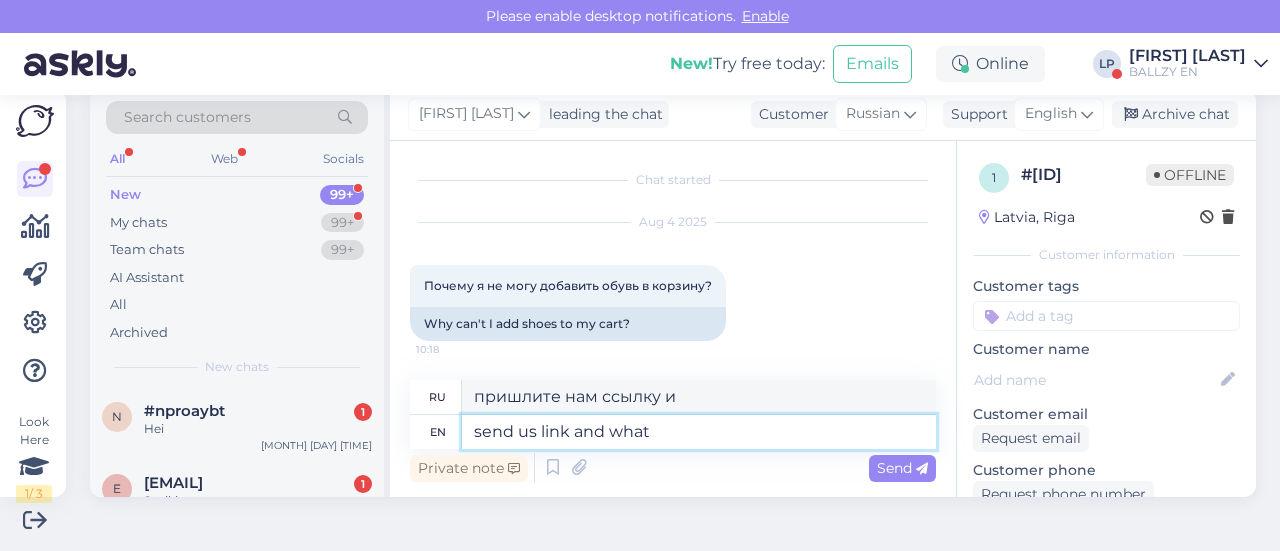 type on "пришлите нам ссылку и что" 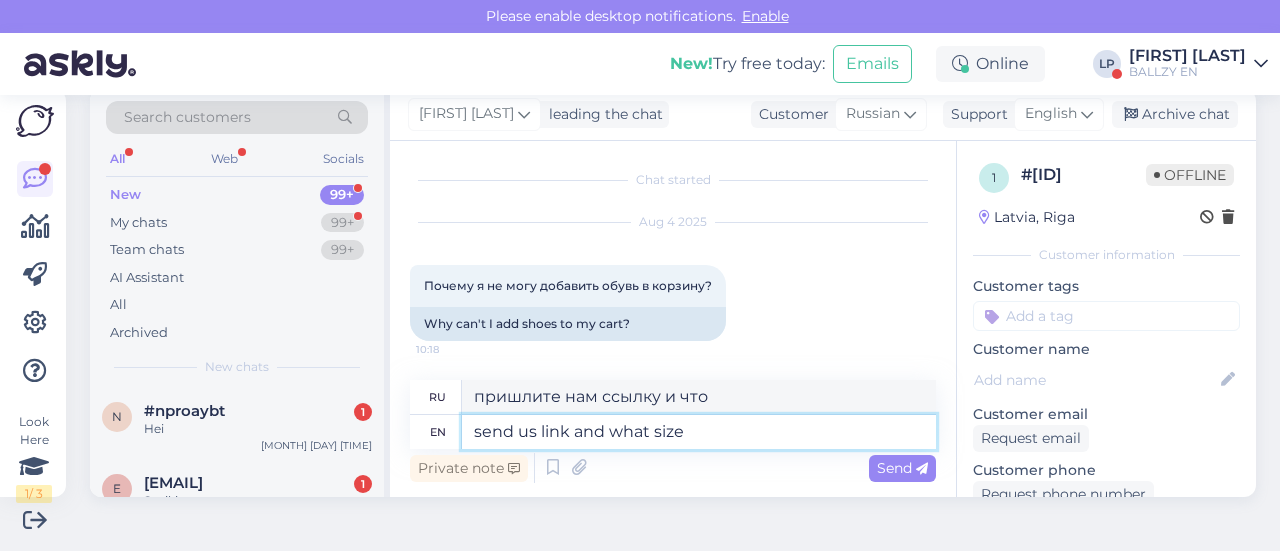 type on "send us link and what size?" 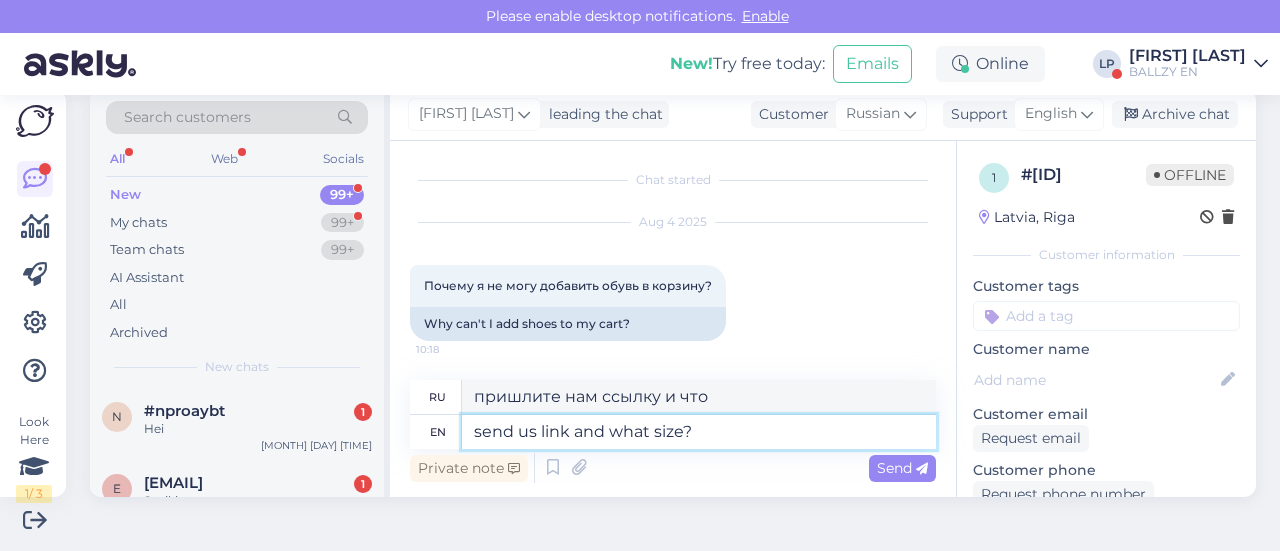 type on "пришлите нам ссылку и какой размер?" 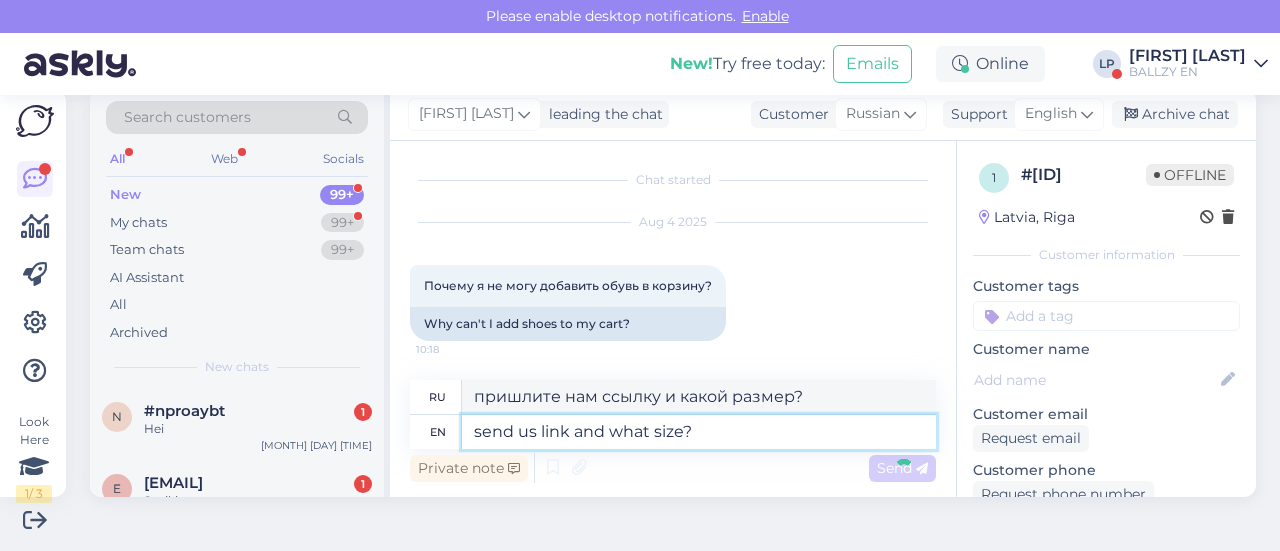 type 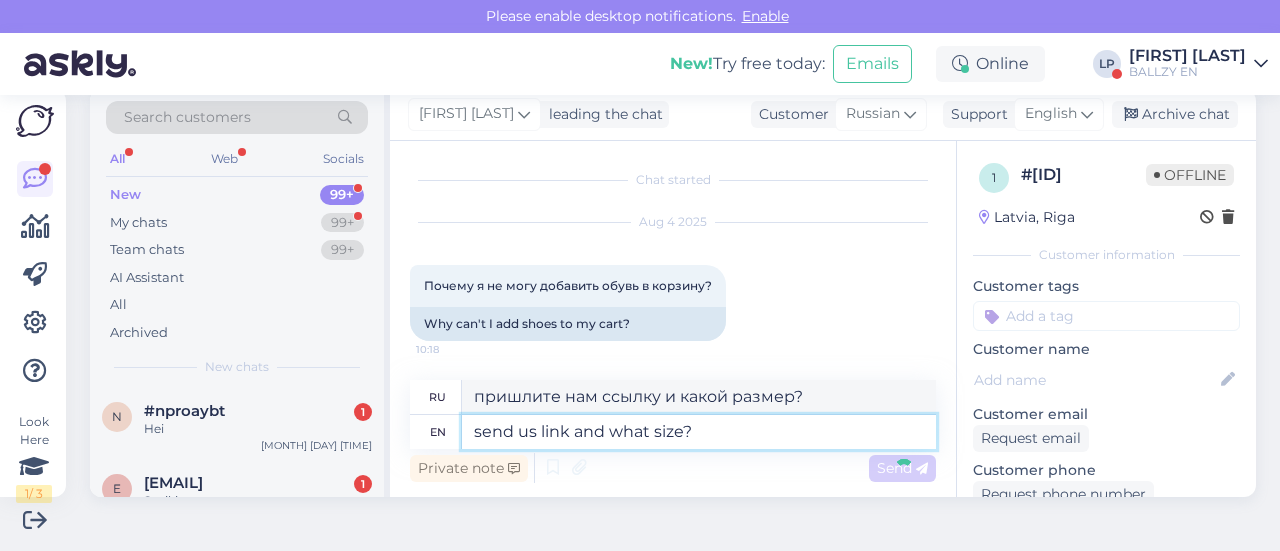 type 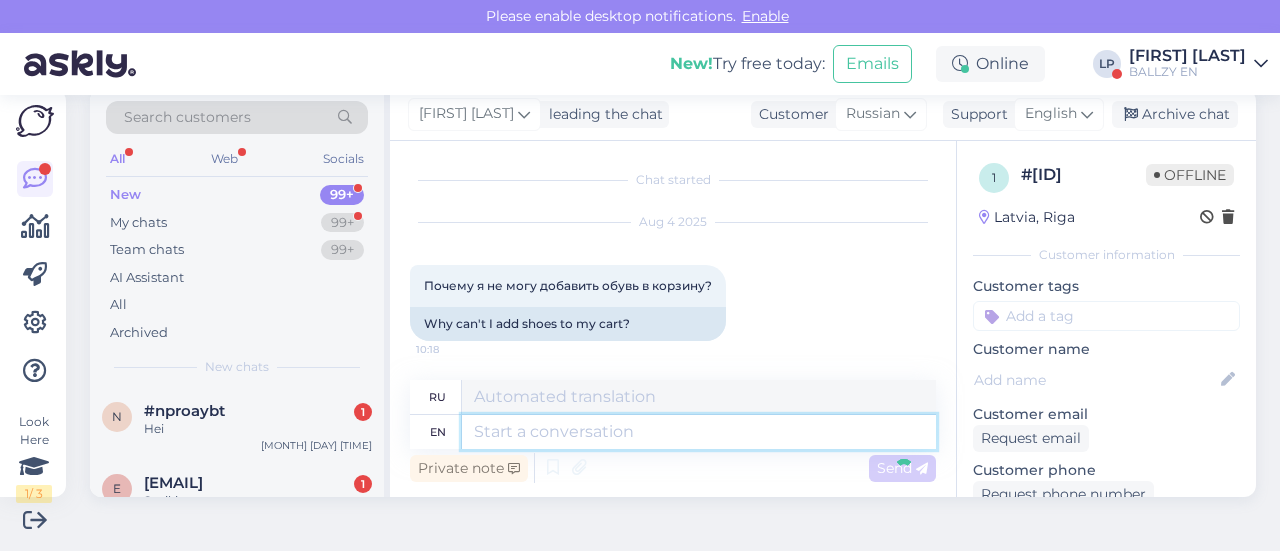 scroll, scrollTop: 122, scrollLeft: 0, axis: vertical 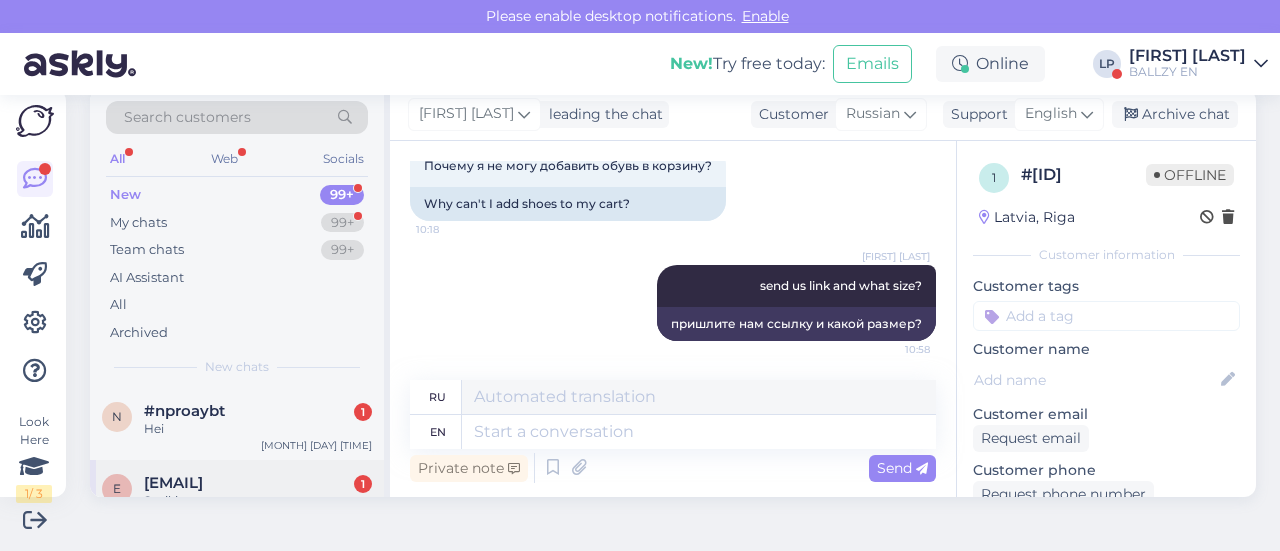 click on "Sveiki" at bounding box center [258, 501] 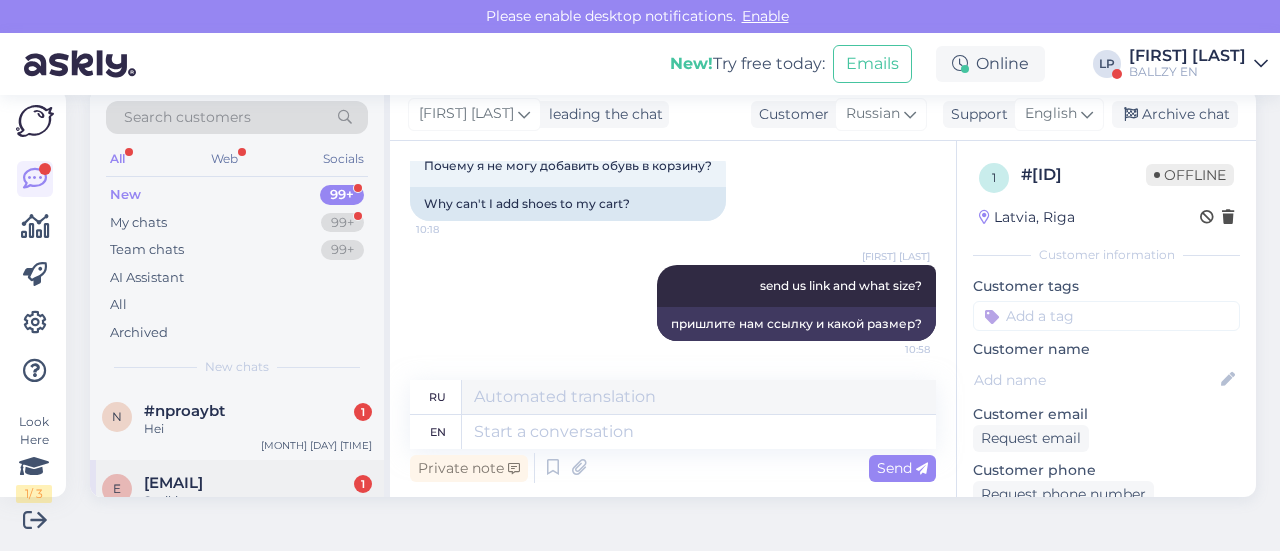 scroll, scrollTop: 156, scrollLeft: 0, axis: vertical 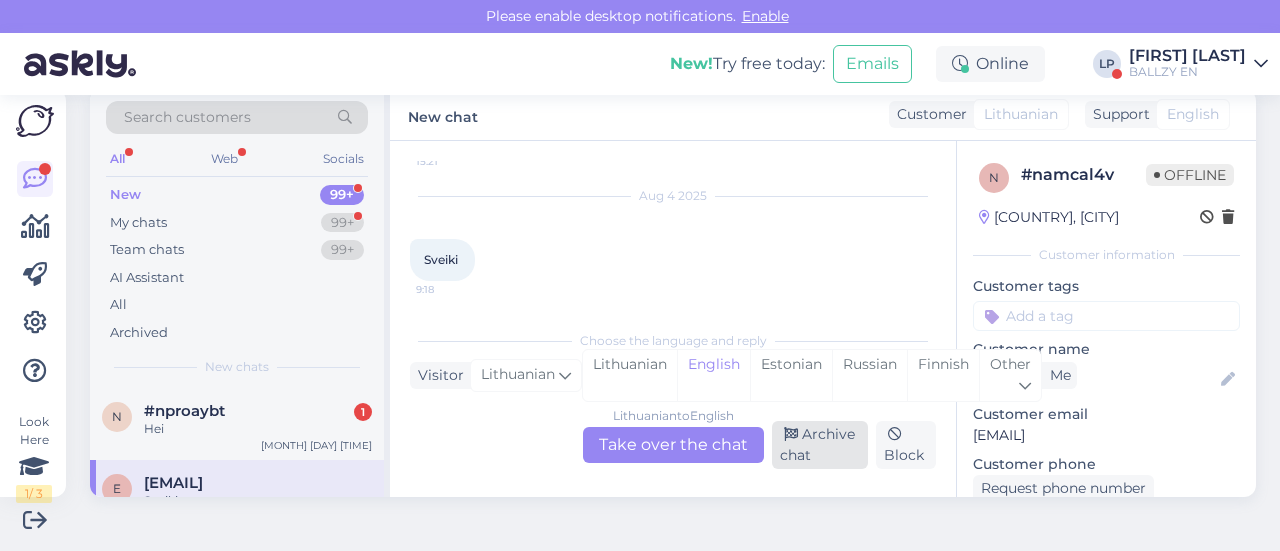 click on "Archive chat" at bounding box center (820, 445) 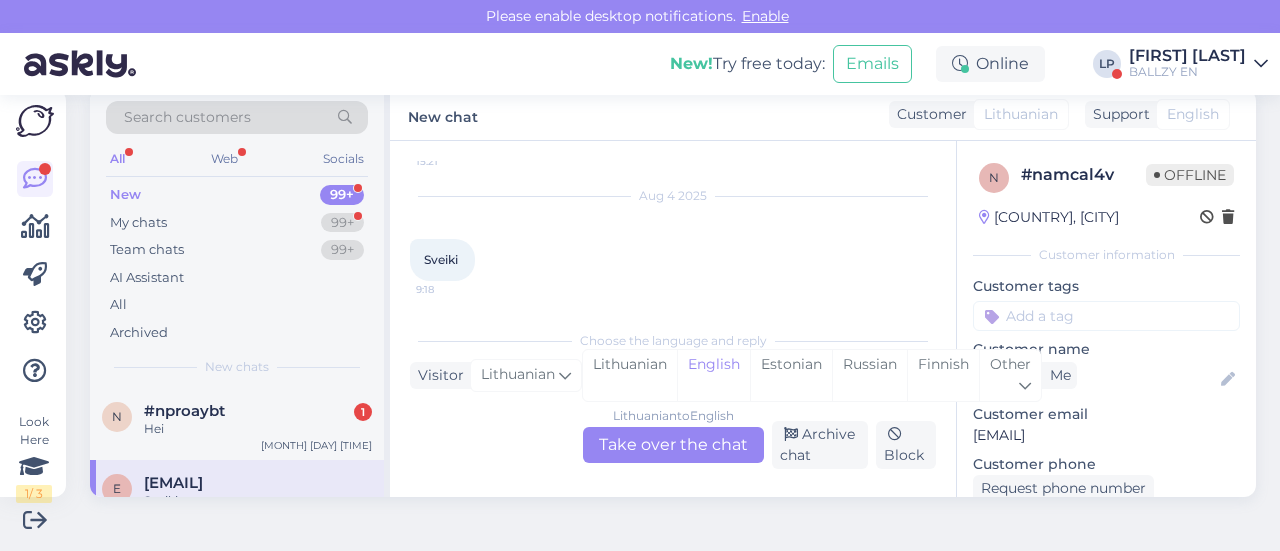 scroll, scrollTop: 76, scrollLeft: 0, axis: vertical 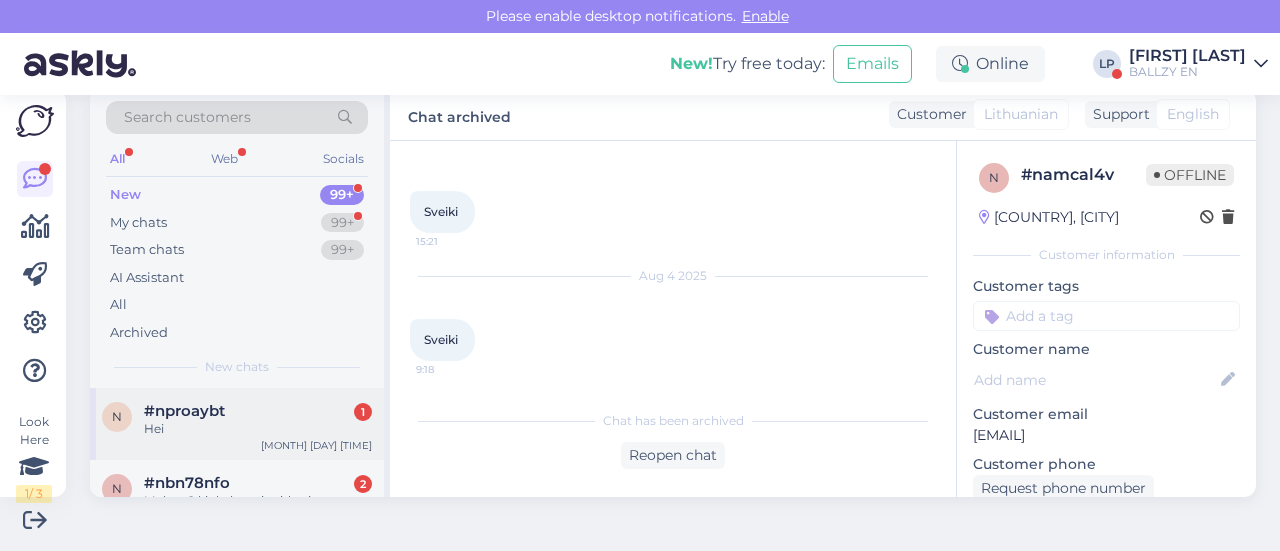 click on "Hei" at bounding box center (258, 429) 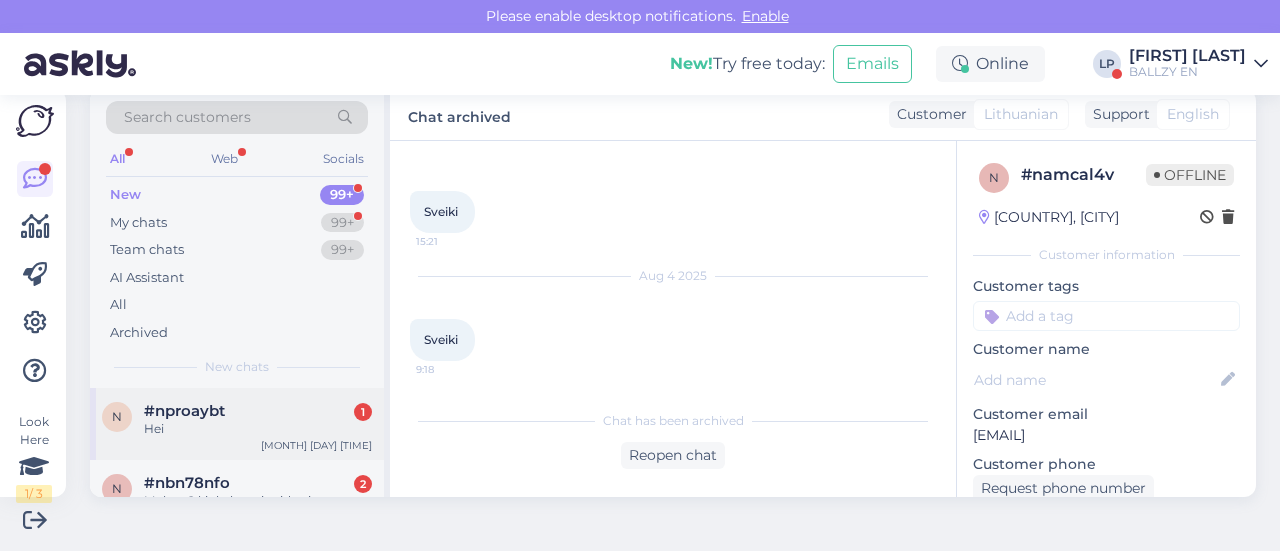 scroll, scrollTop: 28, scrollLeft: 0, axis: vertical 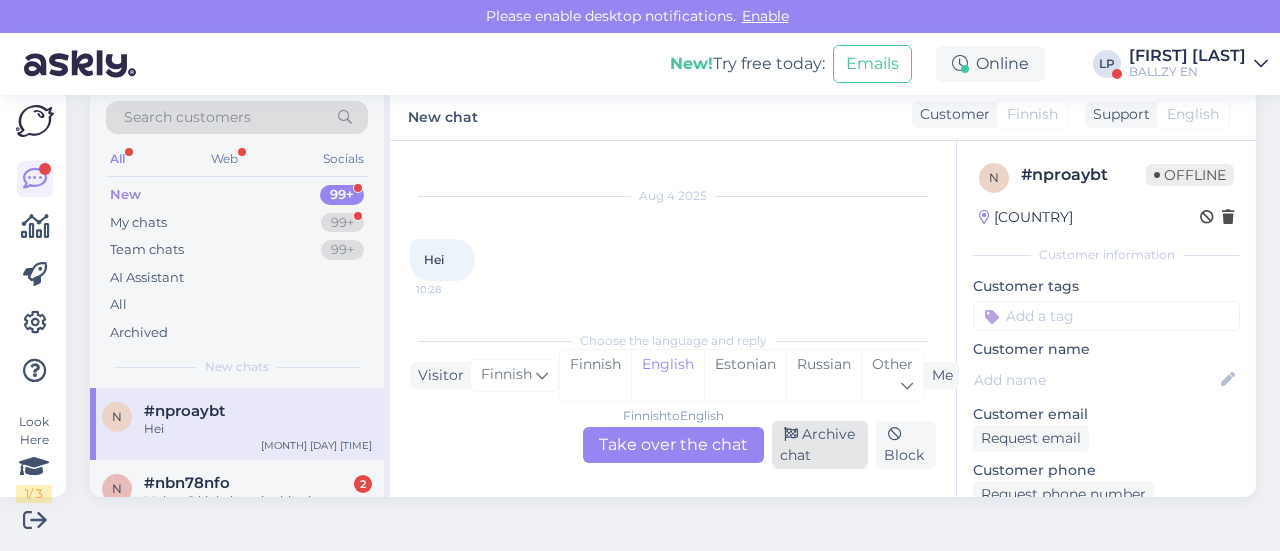 click on "Archive chat" at bounding box center [820, 445] 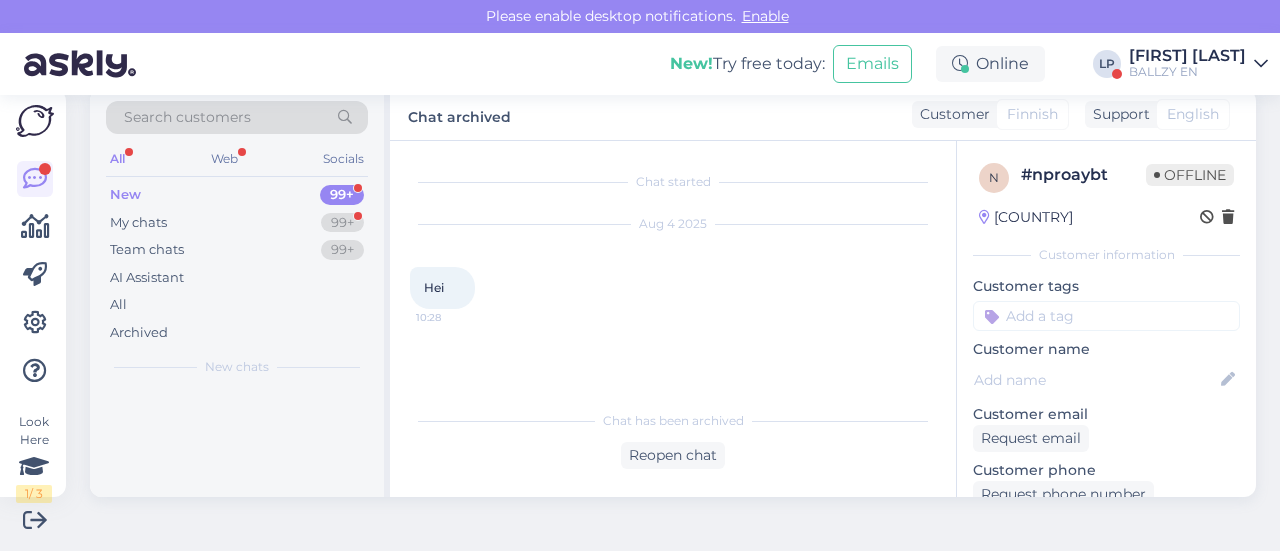 scroll, scrollTop: 0, scrollLeft: 0, axis: both 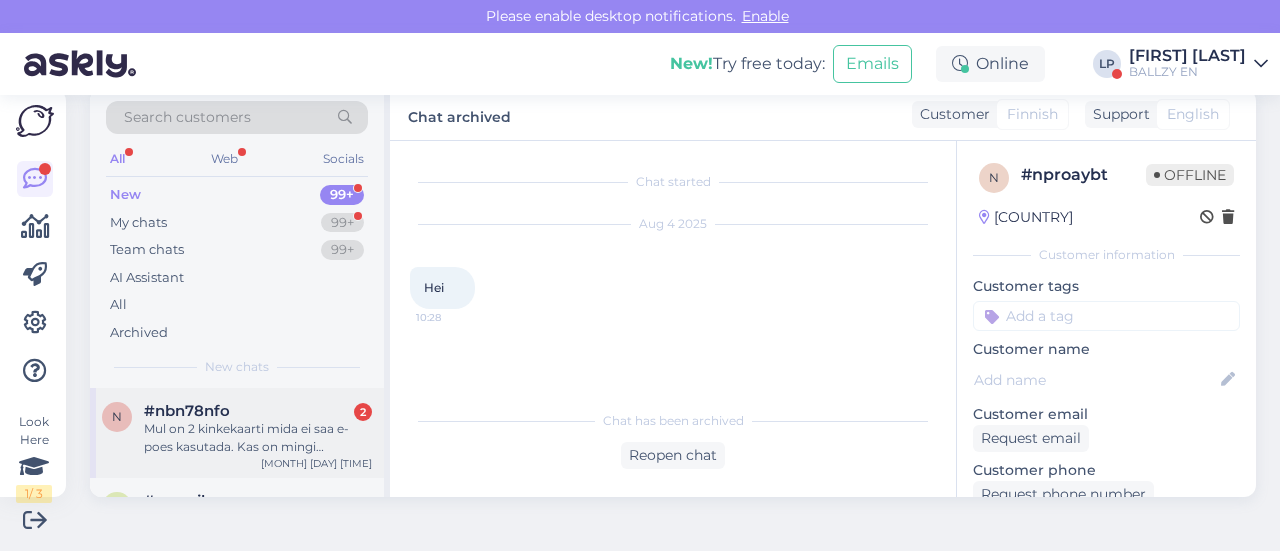 click on "Mul on 2 kinkekaarti mida ei saa e-poes kasutada. Kas on mingi võimalus, et e-poest saaks kauba mis ma soovin tellida mingisse poodi ja siis saan kohapeal maksta ehk siis kinkekaarte kasutada või võimalus, et kohapeal saan e-poe kaupa tellida ja kinkekaarte kasutada?" at bounding box center (258, 438) 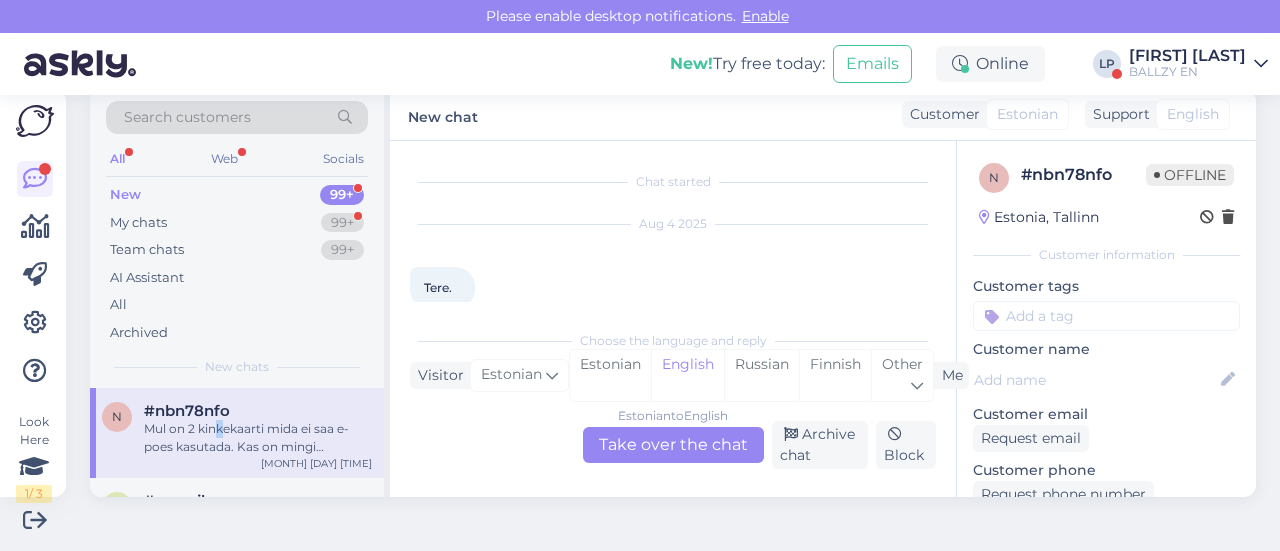 scroll, scrollTop: 170, scrollLeft: 0, axis: vertical 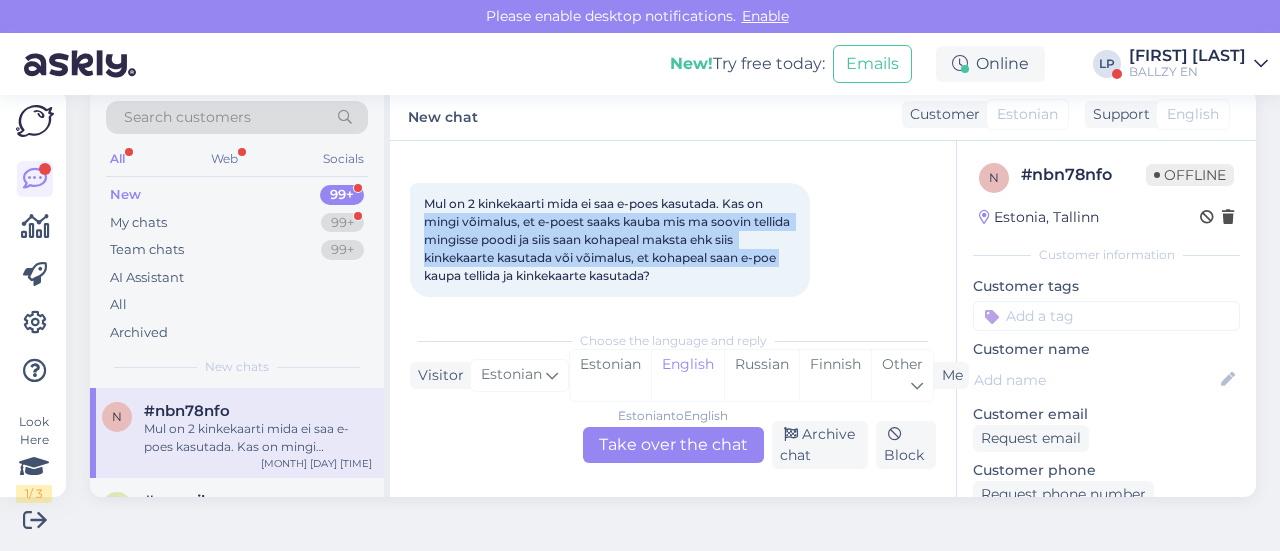 drag, startPoint x: 938, startPoint y: 259, endPoint x: 935, endPoint y: 213, distance: 46.09772 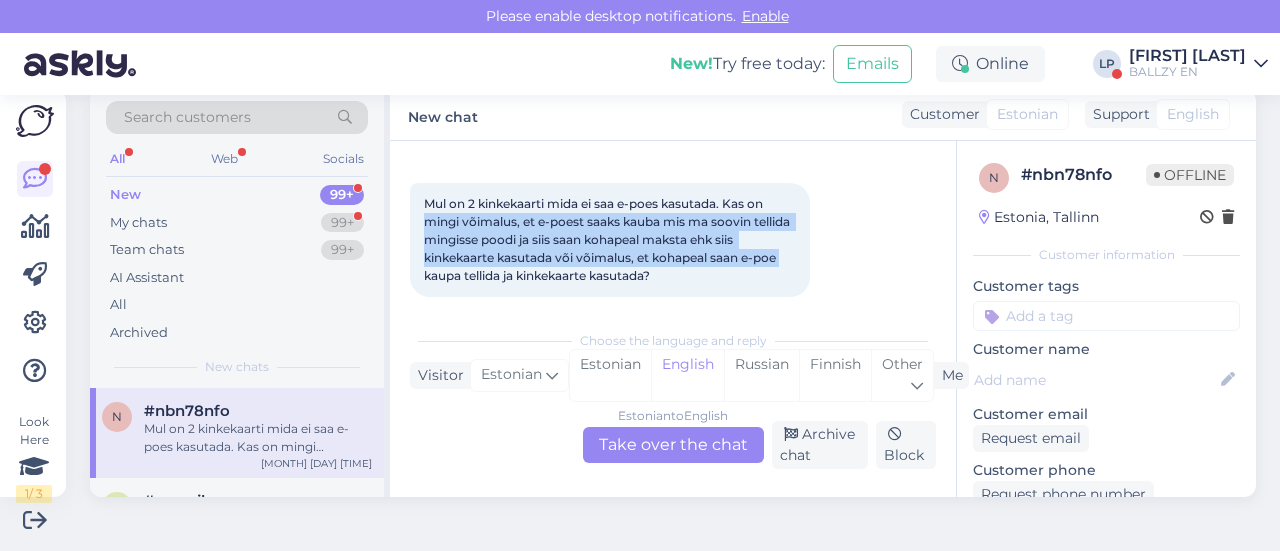click on "Chat started [MONTH] [DAY] [YEAR] Tere. [TIME] Mul on 2 kinkekaarti mida ei saa e-poes kasutada. Kas on mingi võimalus, et e-poest saaks kauba mis ma soovin tellida mingisse poodi ja siis saan kohapeal maksta ehk siis kinkekaarte kasutada või võimalus, et kohapeal saan e-poe kaupa tellida ja kinkekaarte kasutada? [TIME] Choose the language and reply Visitor Estonian Me Estonian English Russian Finnish Other Estonian  to  English Take over the chat Archive chat Block" at bounding box center [673, 319] 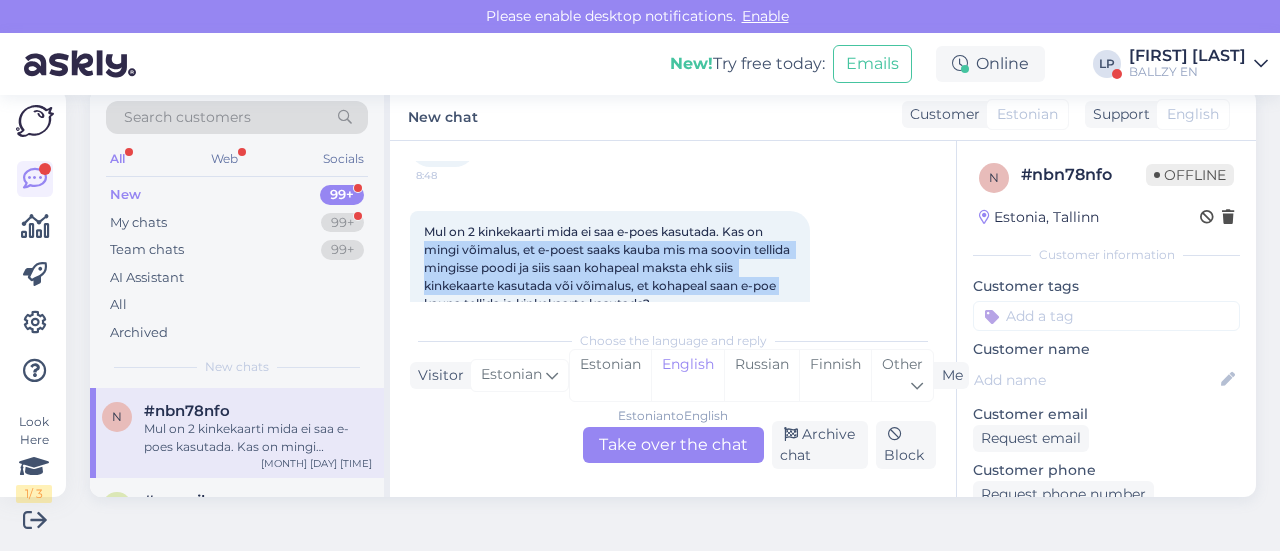 scroll, scrollTop: 186, scrollLeft: 0, axis: vertical 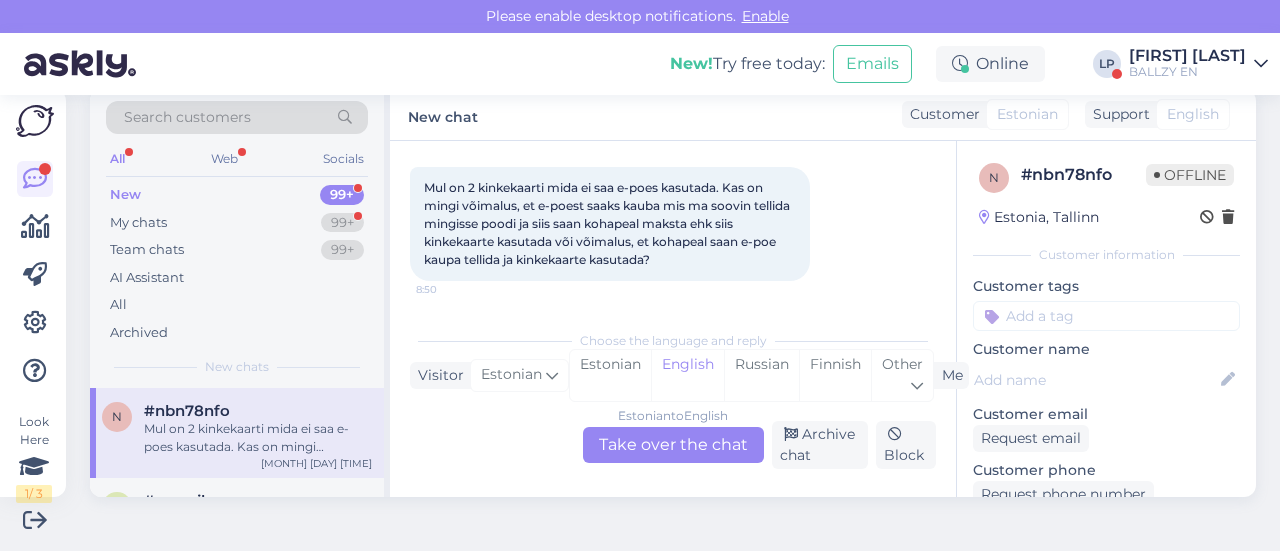 click on "Estonian  to  English Take over the chat" at bounding box center [673, 445] 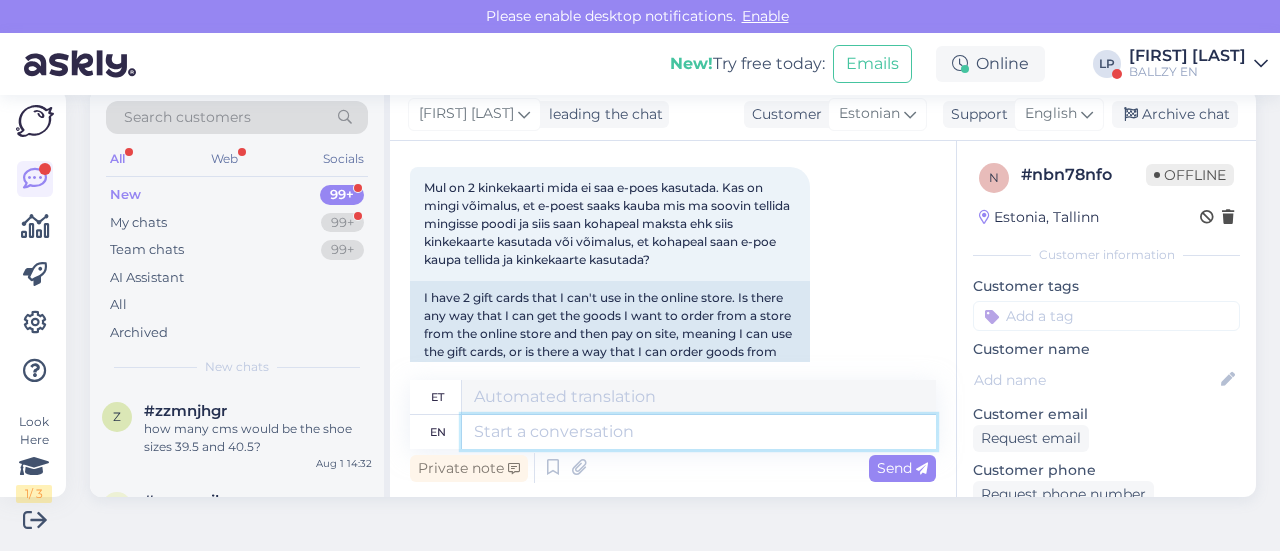 click at bounding box center (699, 432) 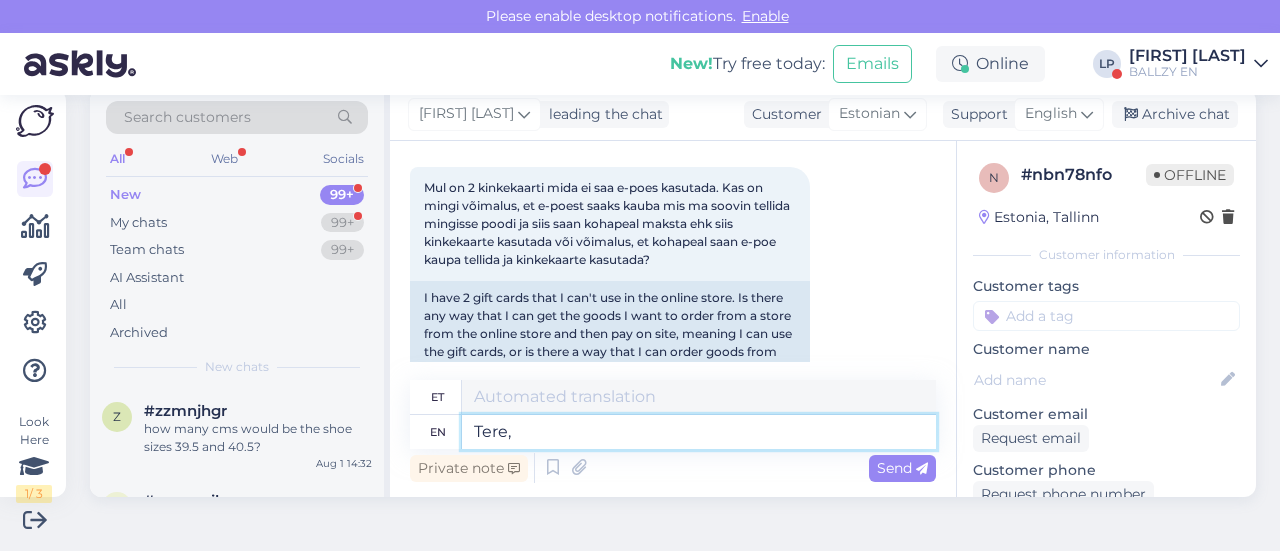 type on "Tere, m" 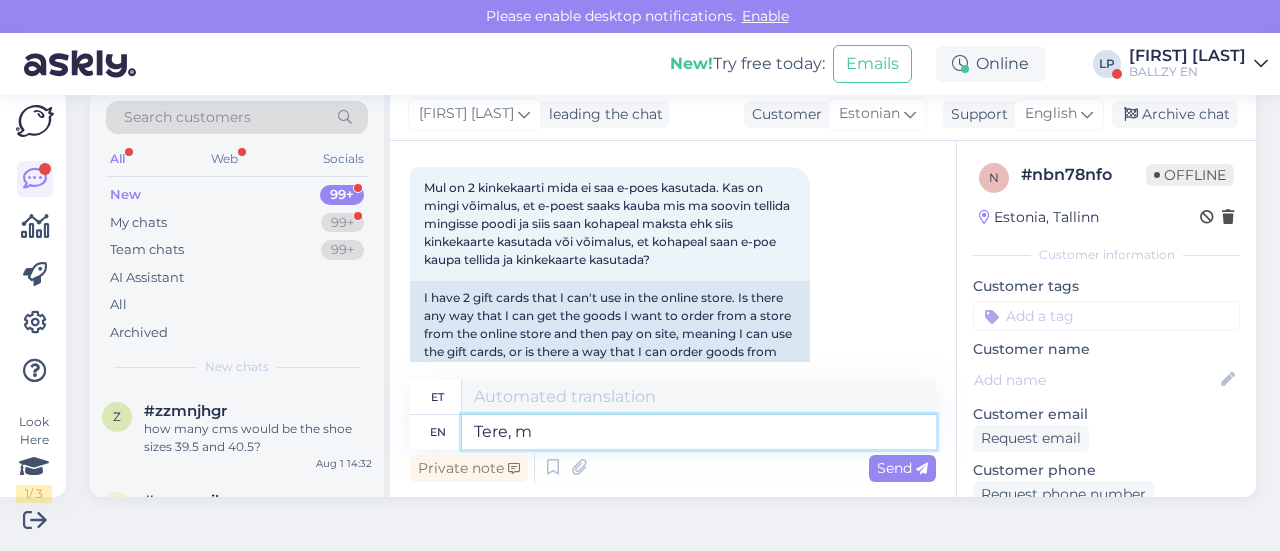 type on "Tere," 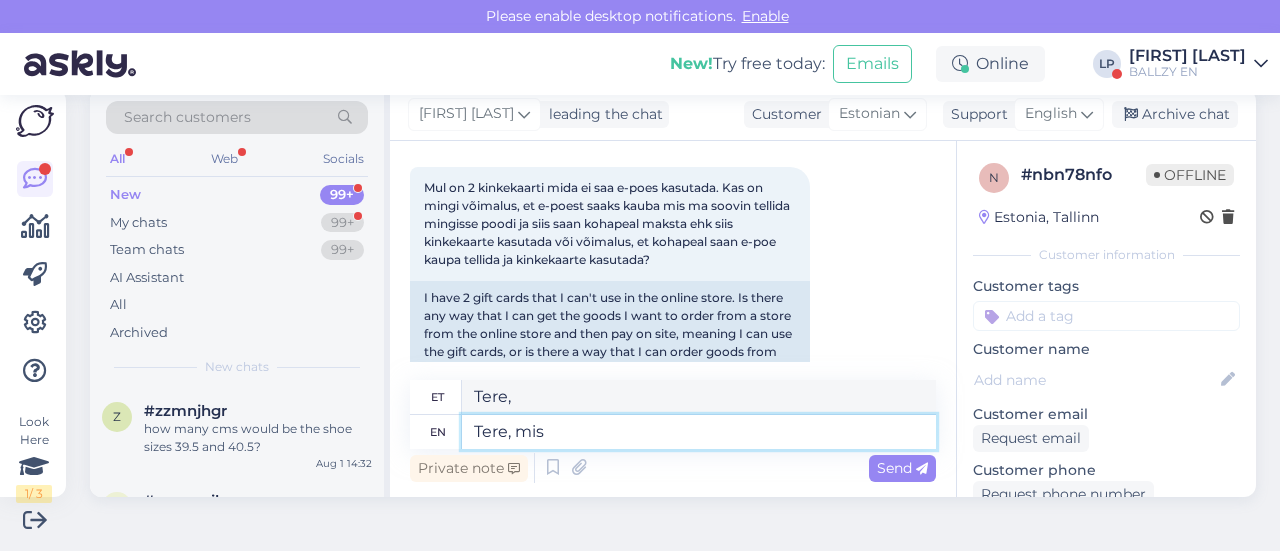 type on "Tere, mis" 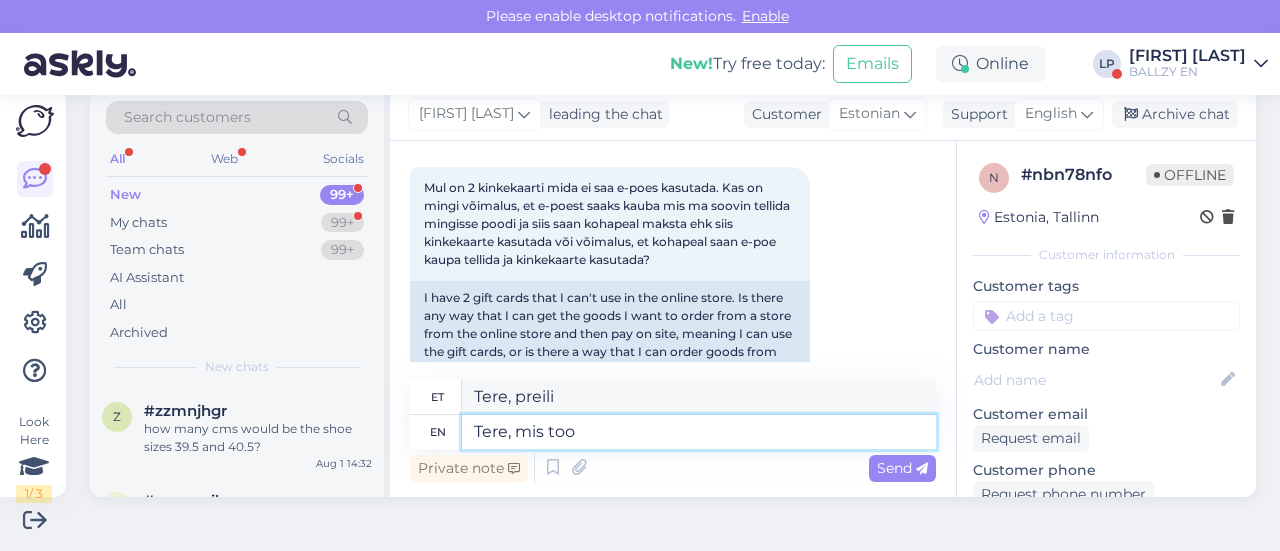 type on "Tere, mis toot" 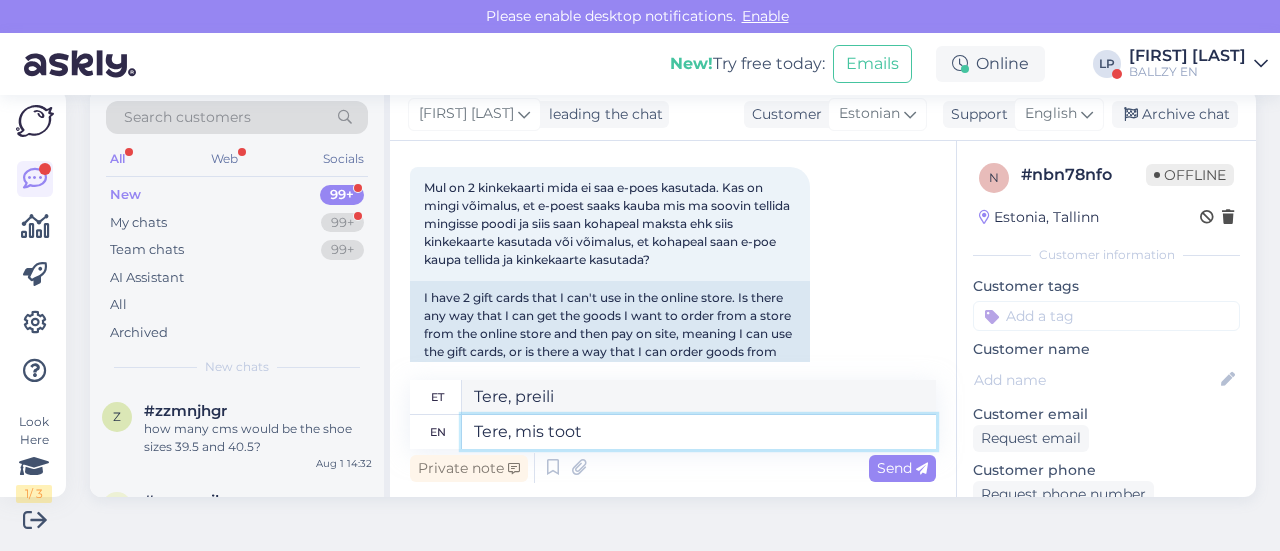 type on "Tere, minu hääl" 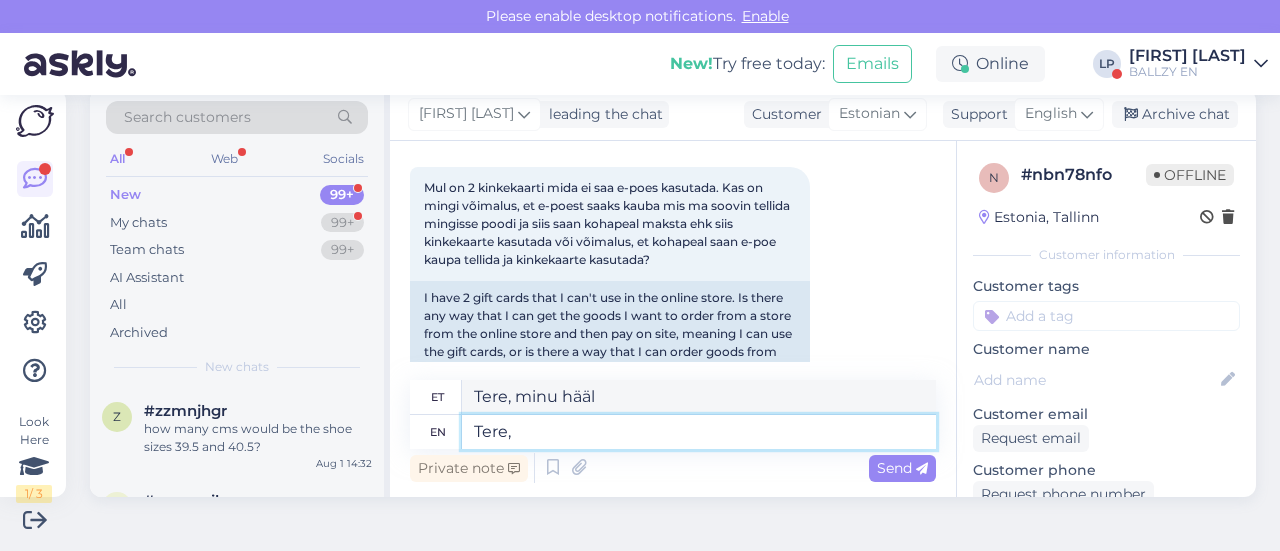 type on "Tere," 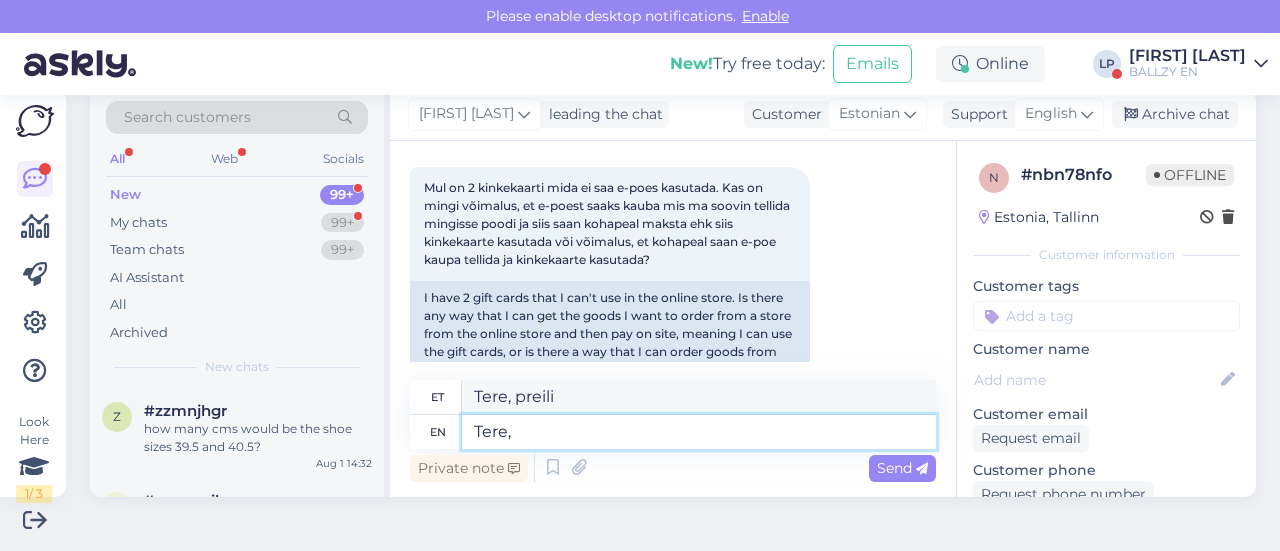 type on "Tere," 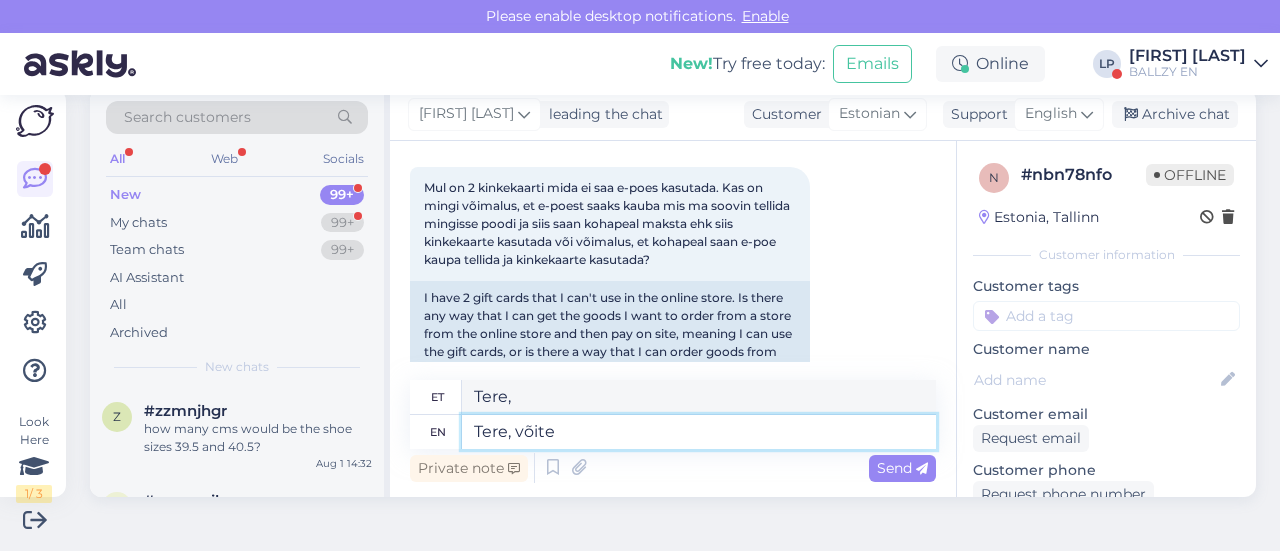 type on "Tere, võite s" 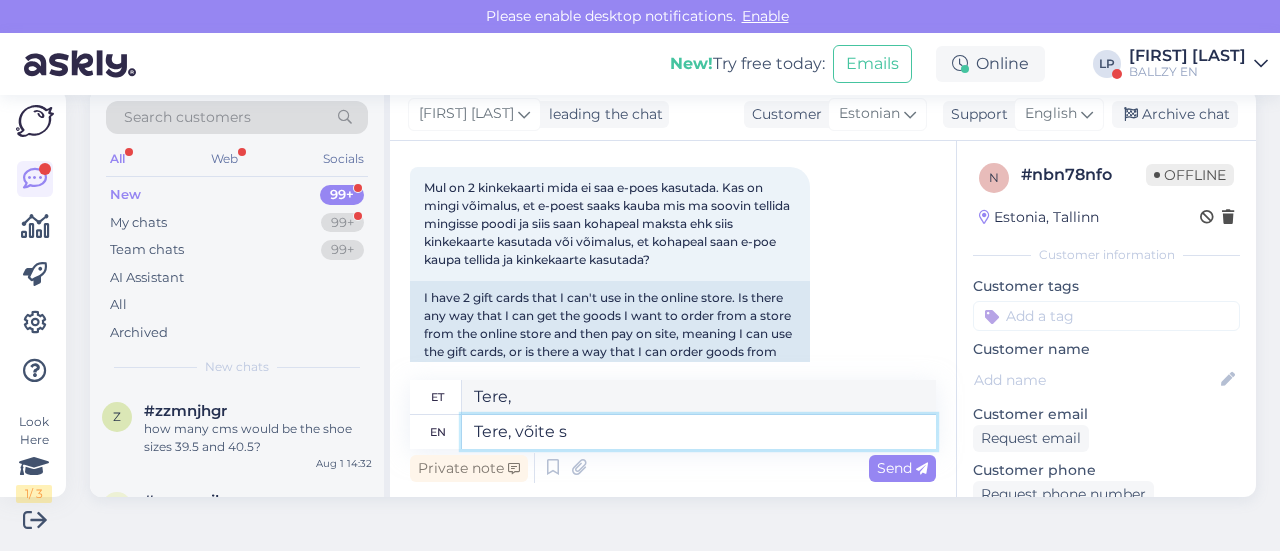 type on "Tere, võida" 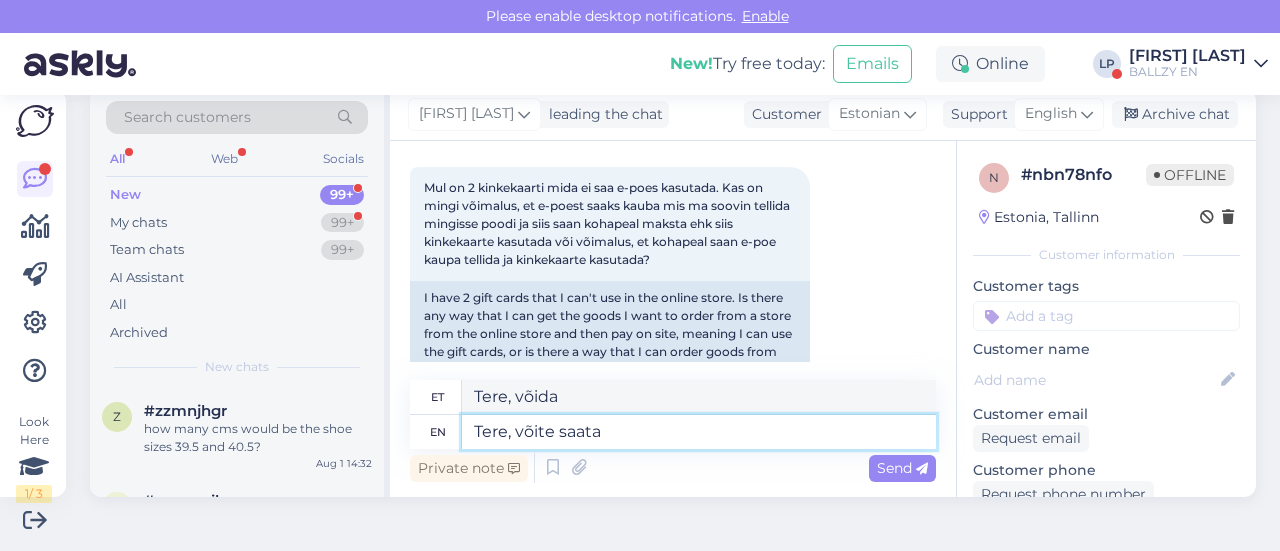 type on "Tere, võite saata" 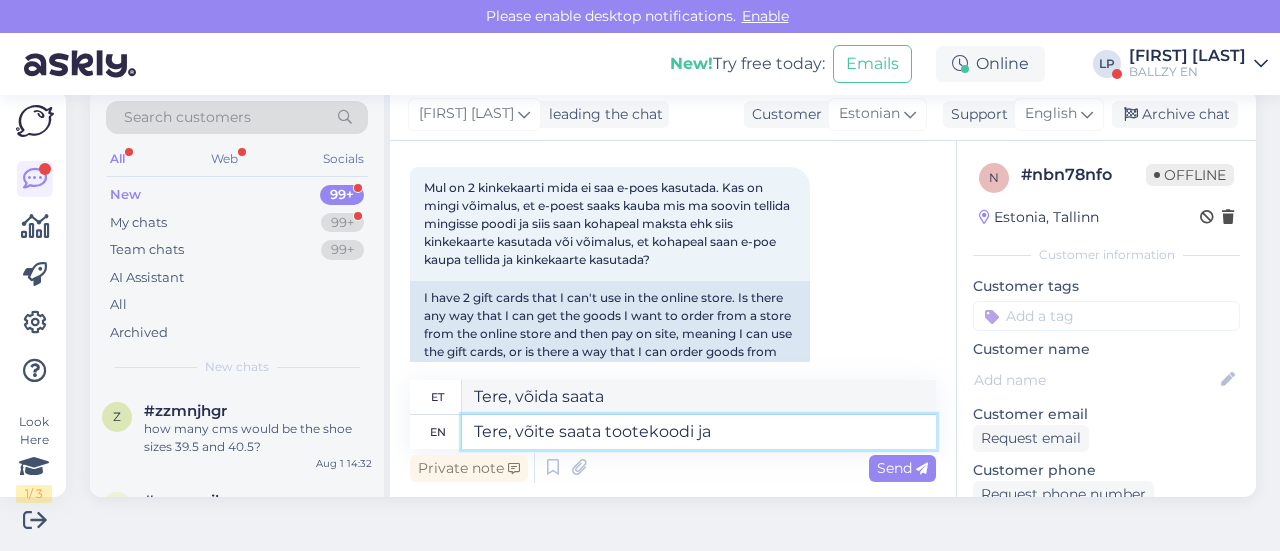 type on "Tere, võite saata tootekoodi ja" 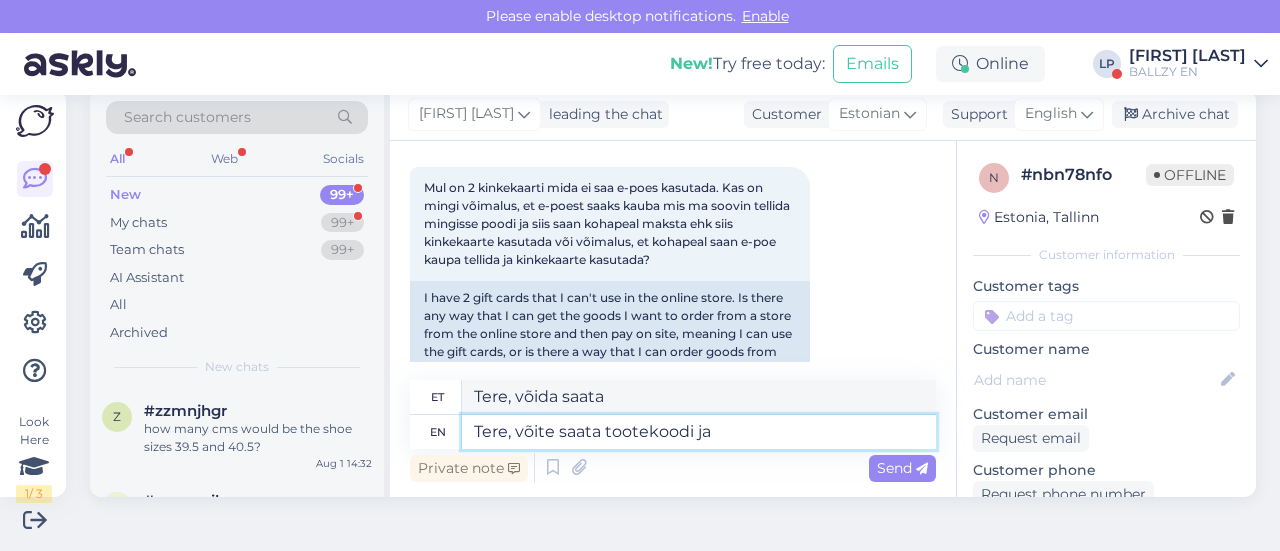type on "Tere, võid saada tootekoodi" 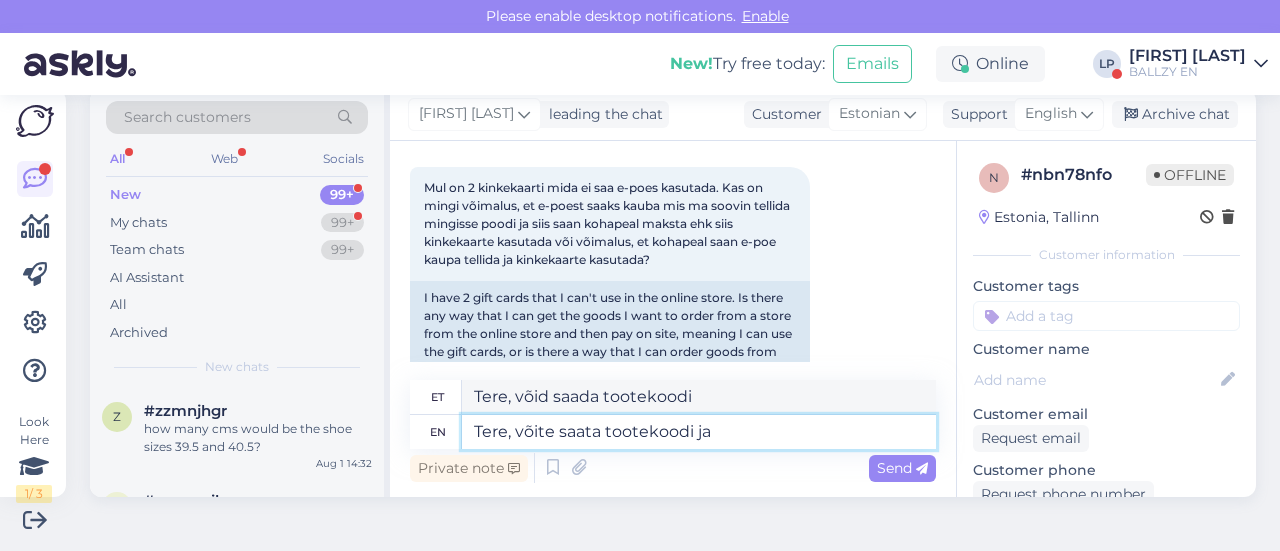 type on "Tere, võite saata tootekoodi ja s" 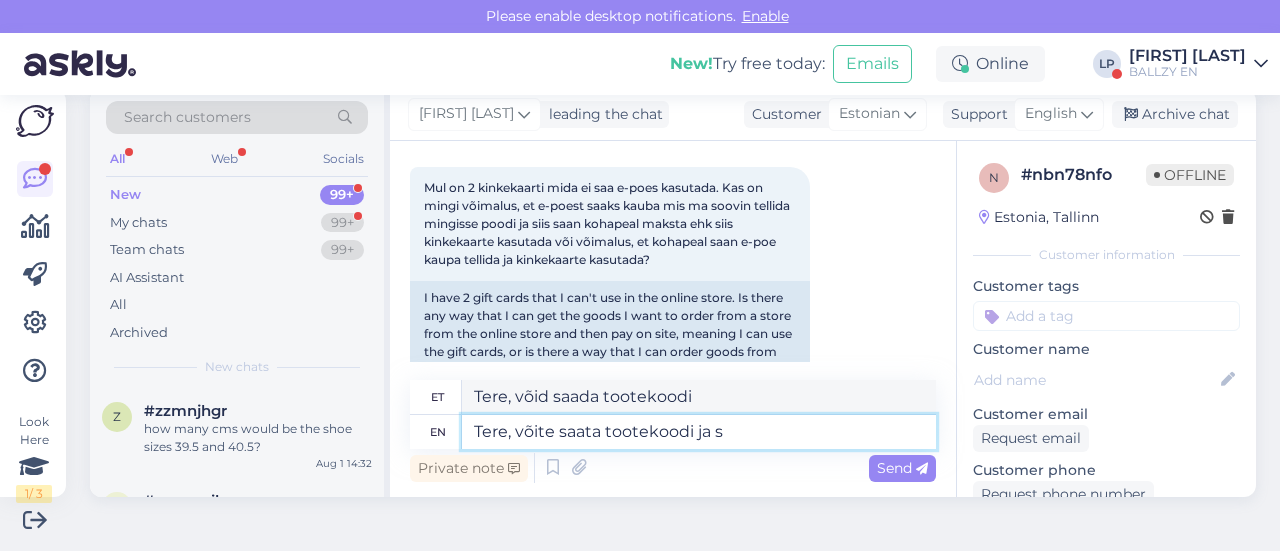type on "Tere, saad saada tootekoodi ja" 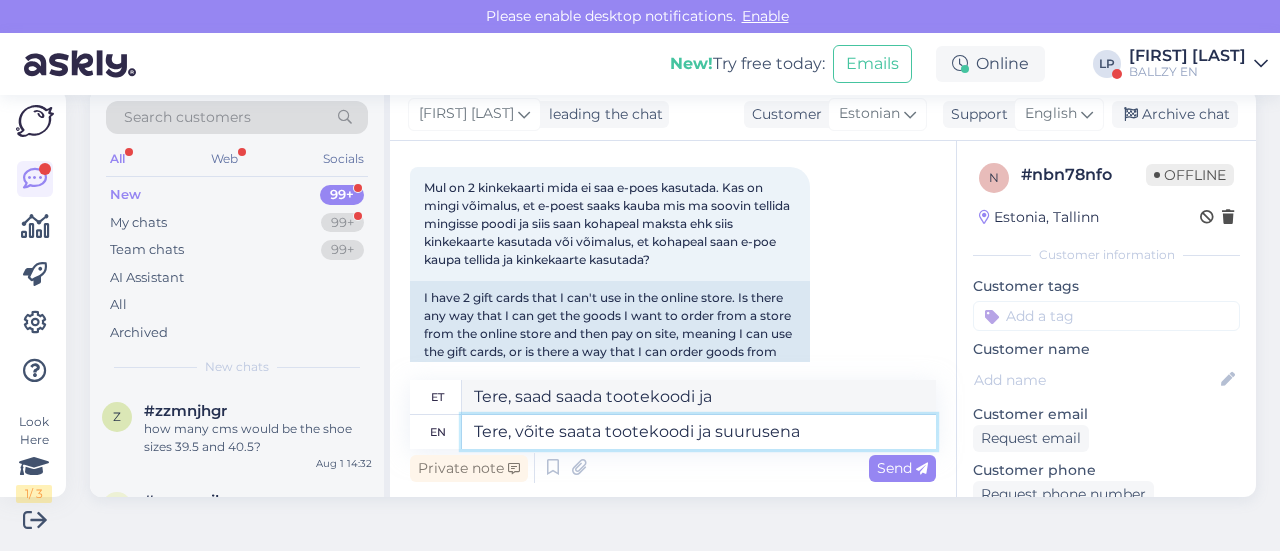 type on "Tere, võite saata tootekoodi ja suurusena v" 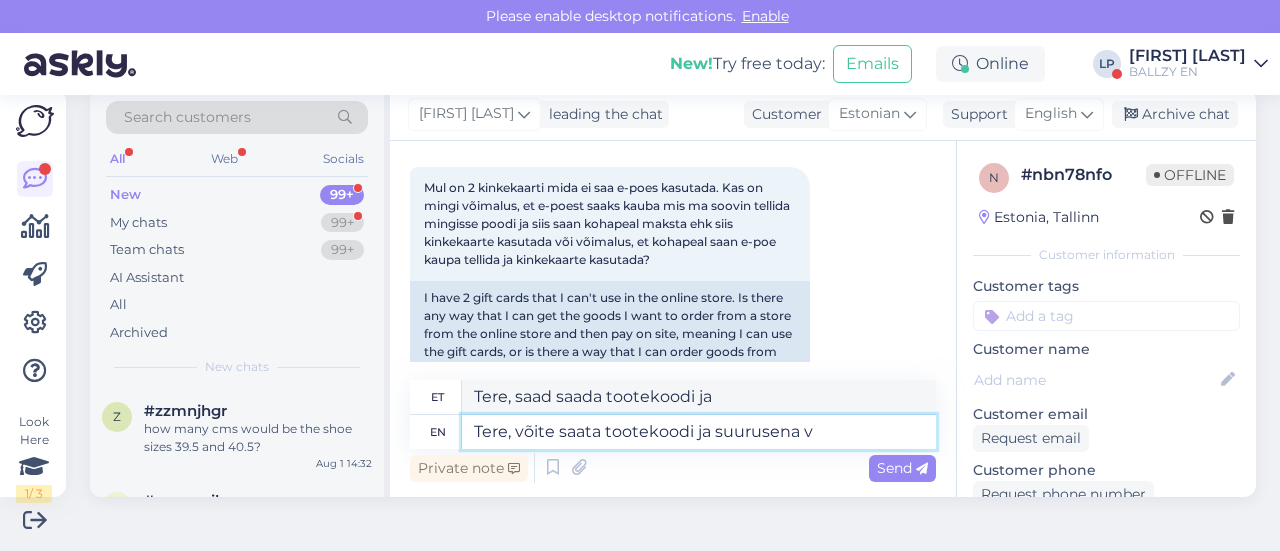 type on "Tere, saad saada tootekoodi ja suurusena" 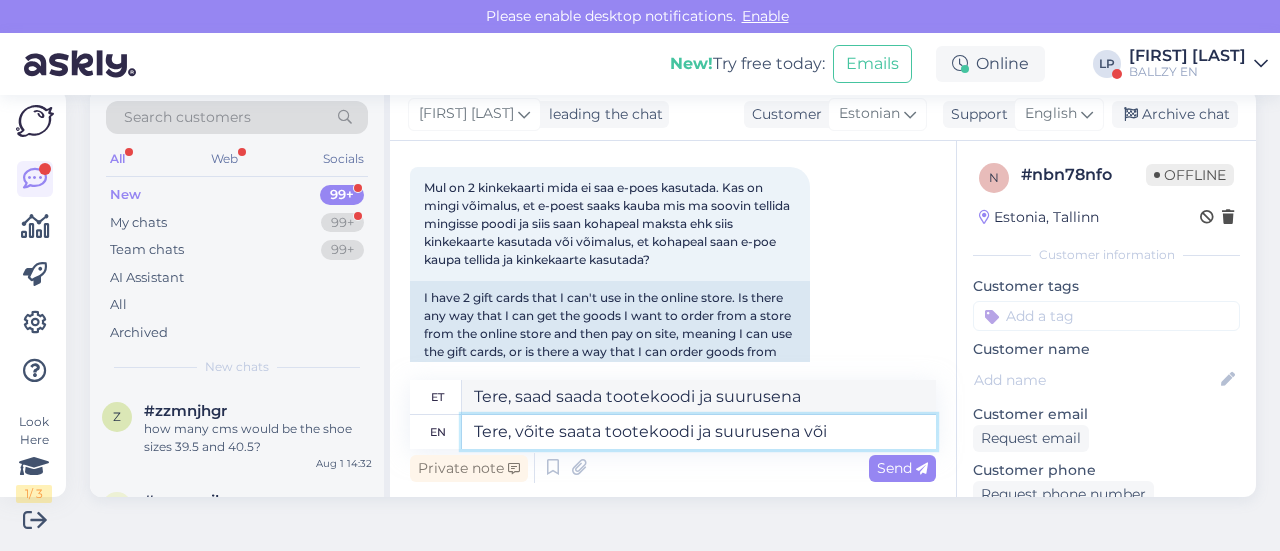 type on "Tere, võite saata tootekoodi ja suurusena või l" 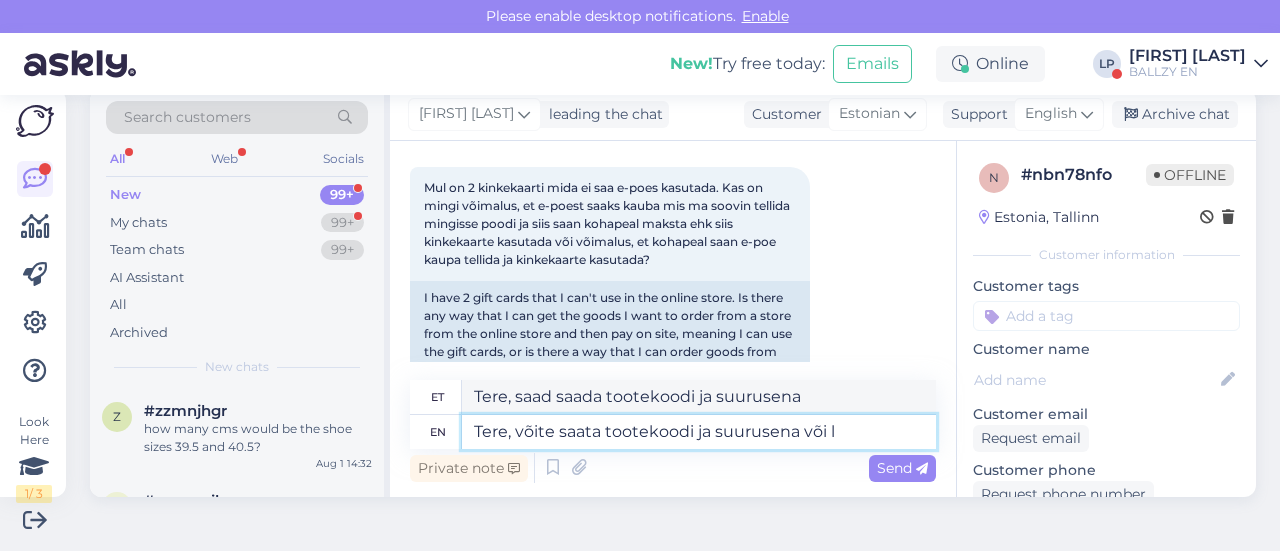 type on "Tere, võite saada tootekoodi ja suurusena või" 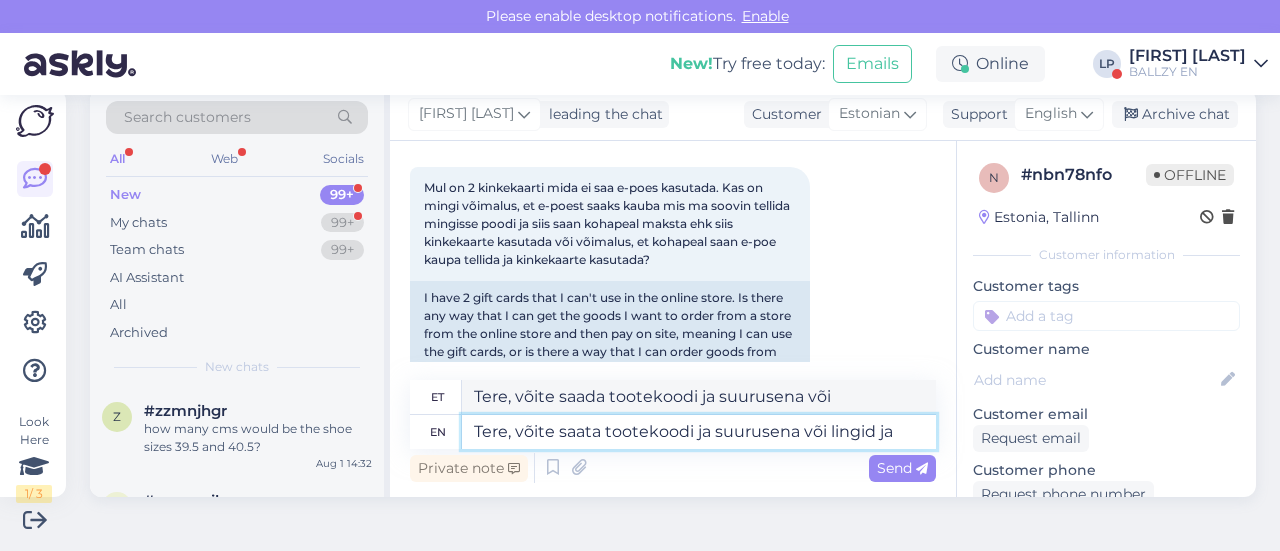 type on "Tere, võite saata tootekoodi ja suurusena või lingid ja s" 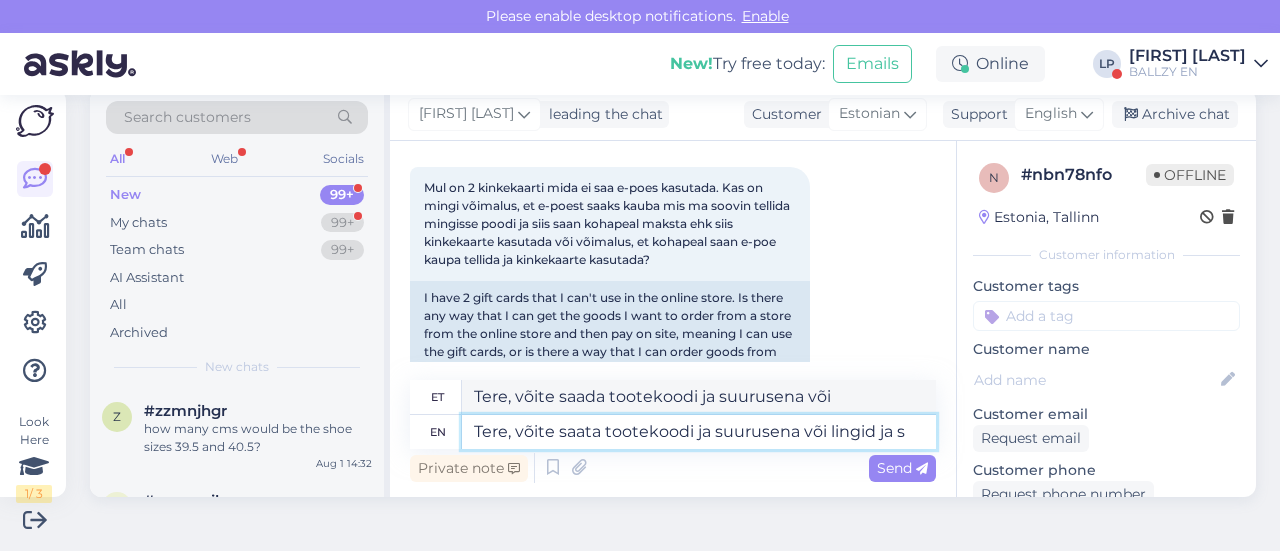 type on "Tere, võite saada tootekoodi ja suurusena või lingid" 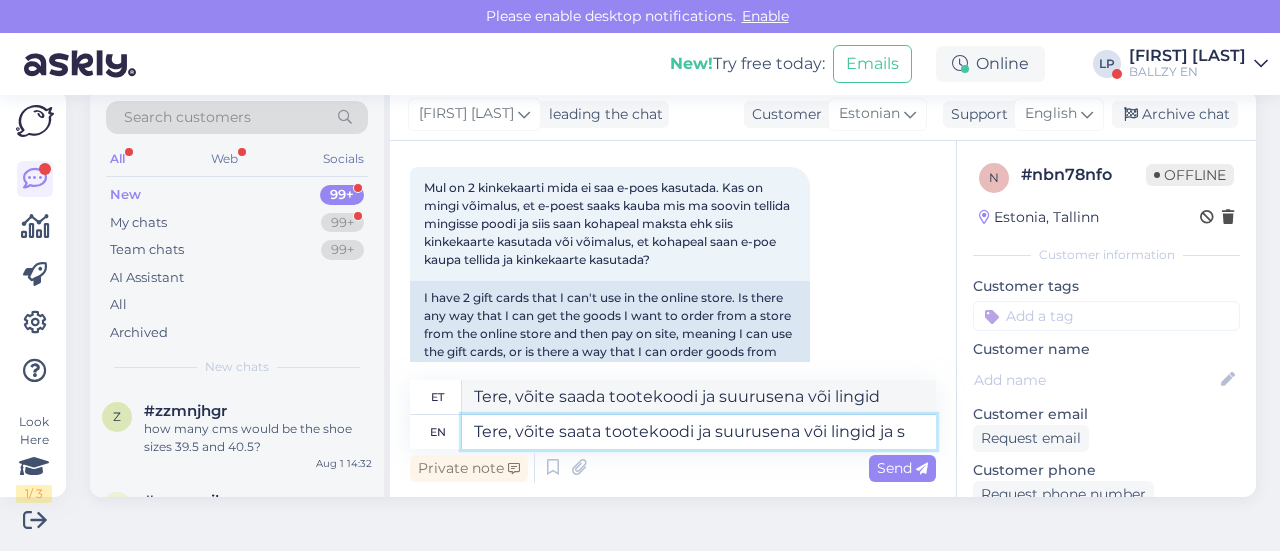 type on "Tere, võite saata tootekoodi ja suurusena või lingid ja su" 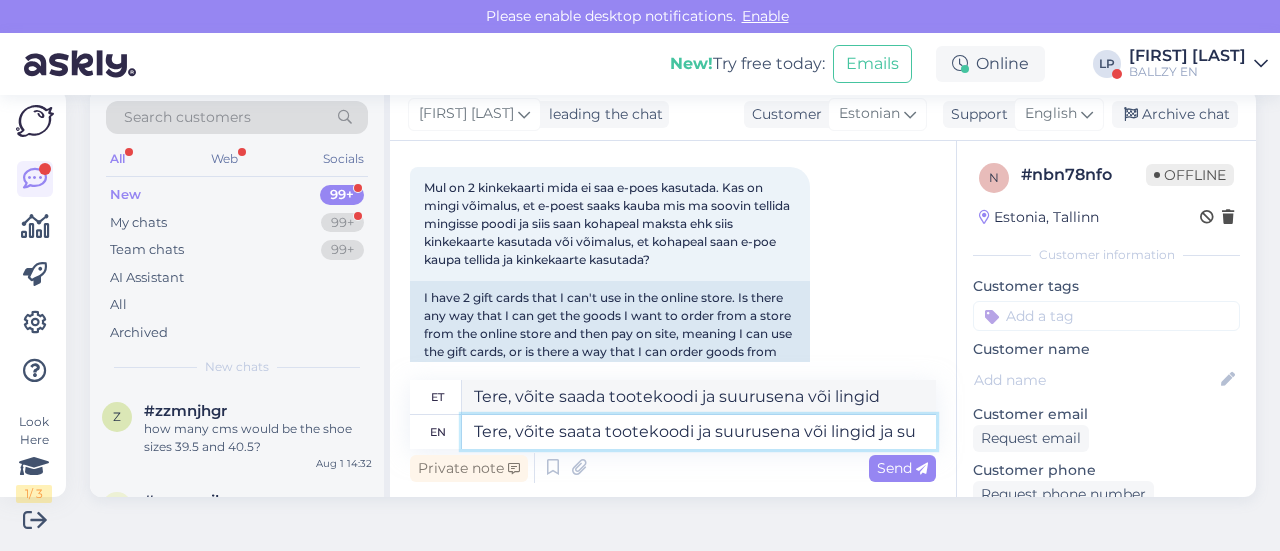 type on "Tere, võite saada tootekoodi ja suurusena või lingid ja" 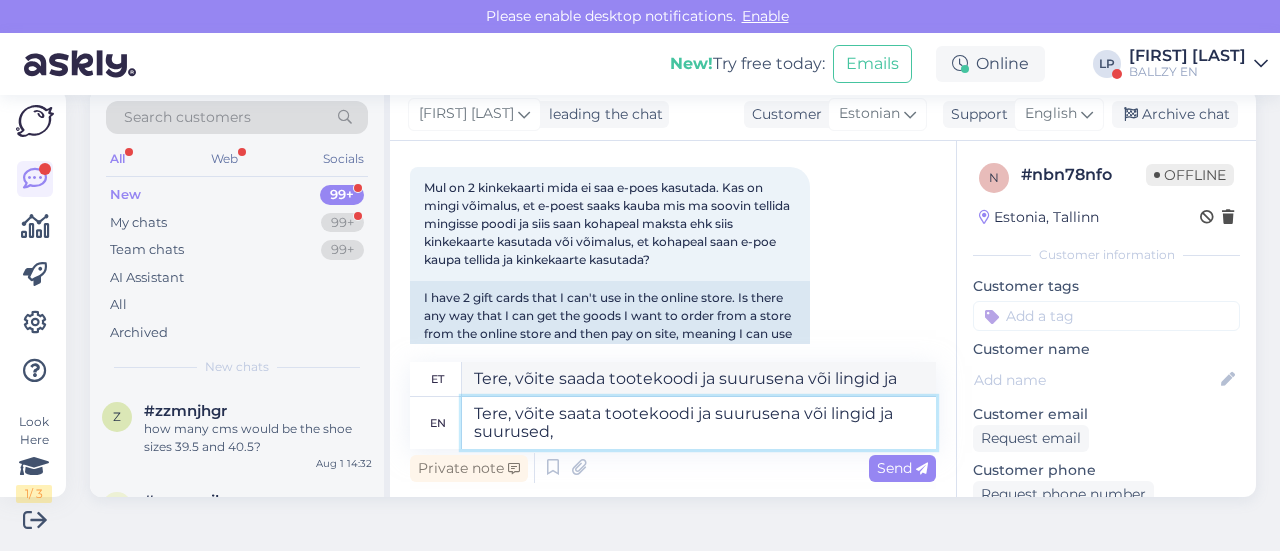 type on "Tere, võite saata tootekoodi ja suurusena või lingid ja suurused," 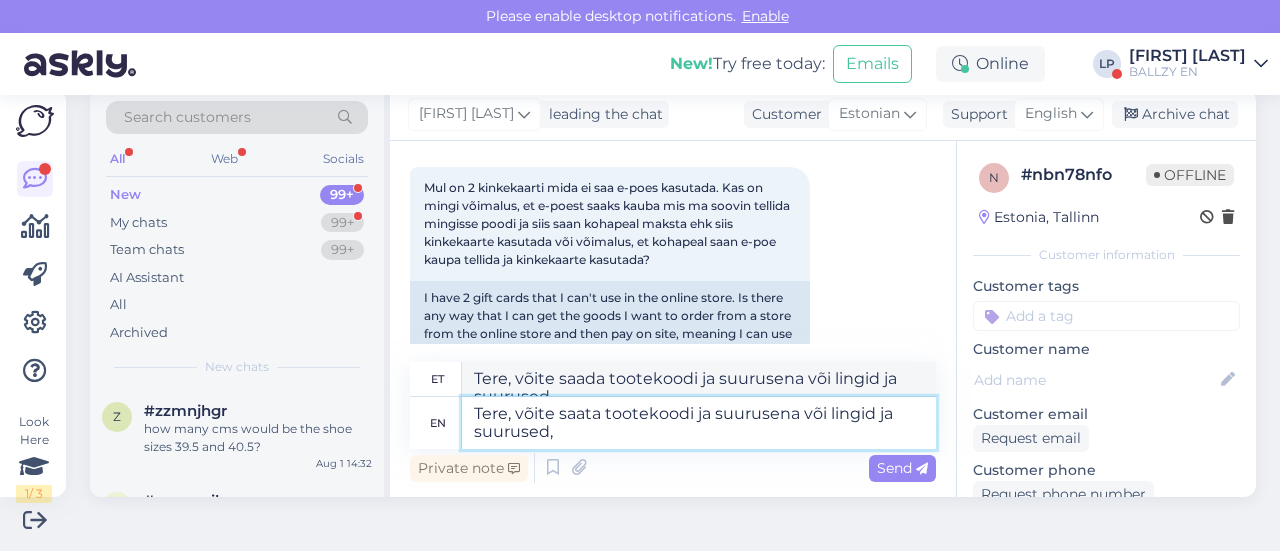 type on "Tere, võite saata tootekoodi ja suurusena või lingid ja suurused, m" 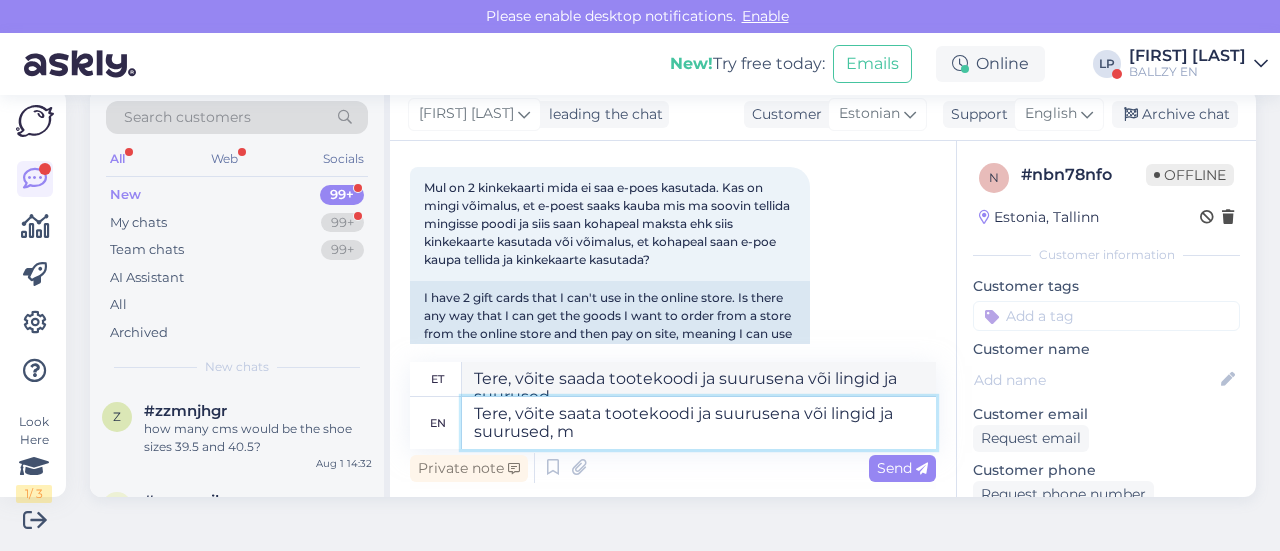 type on "Tere, võite saada tootekoodi ja suurusena või lingid ja suurused," 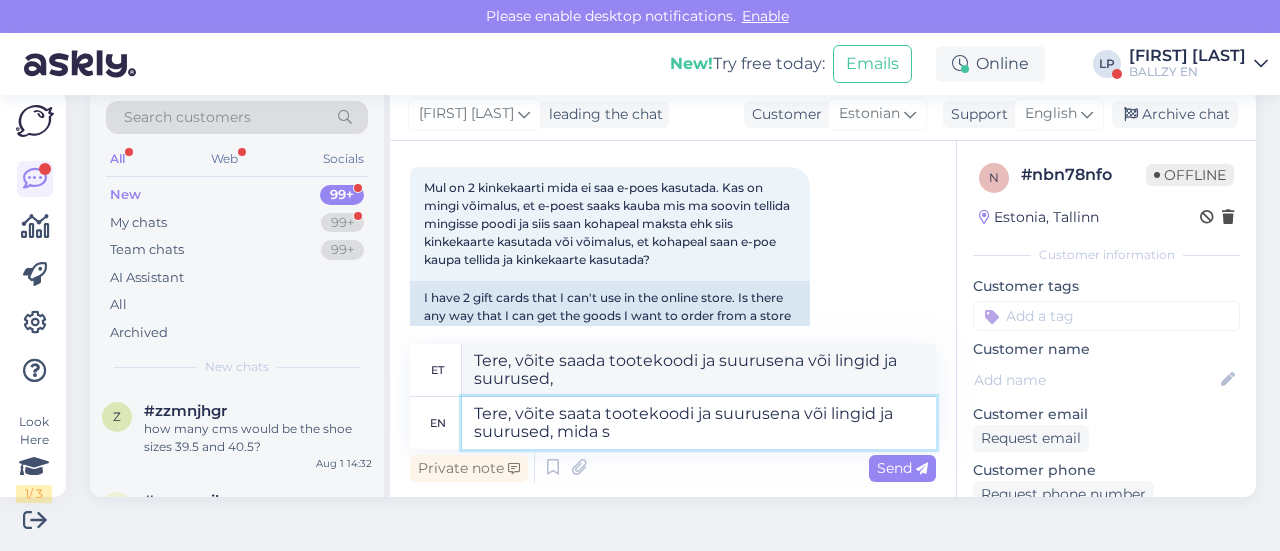 type on "Tere, võite saata tootekoodi ja suurusena või lingid ja suurused, mida so" 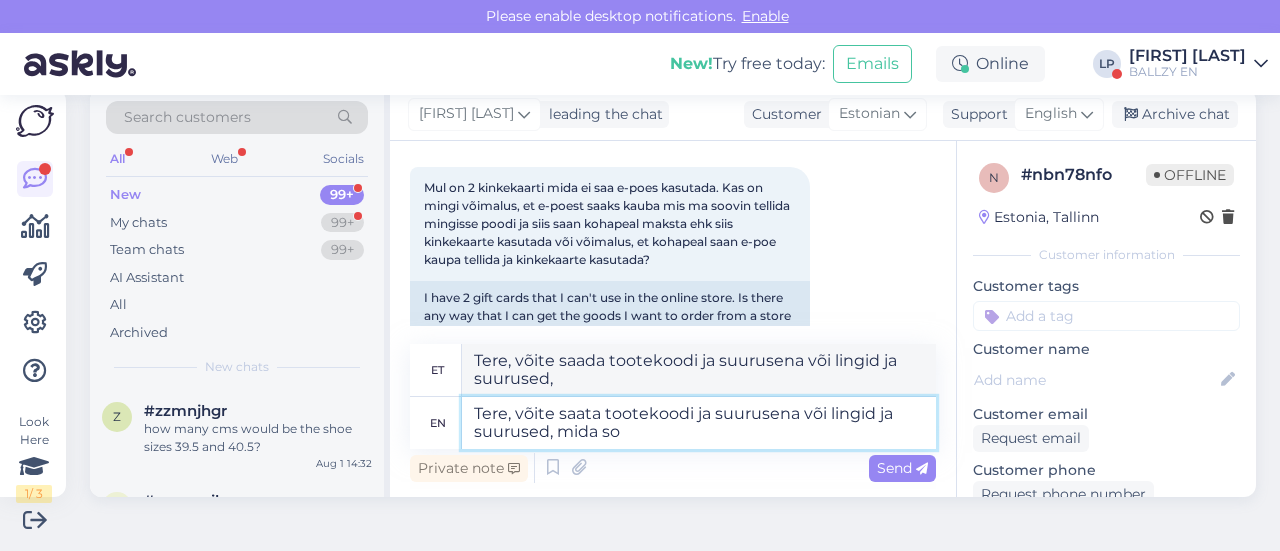 type on "Tere, võite saada tootekoodi ja suurusena või lingid ja suurused, mida" 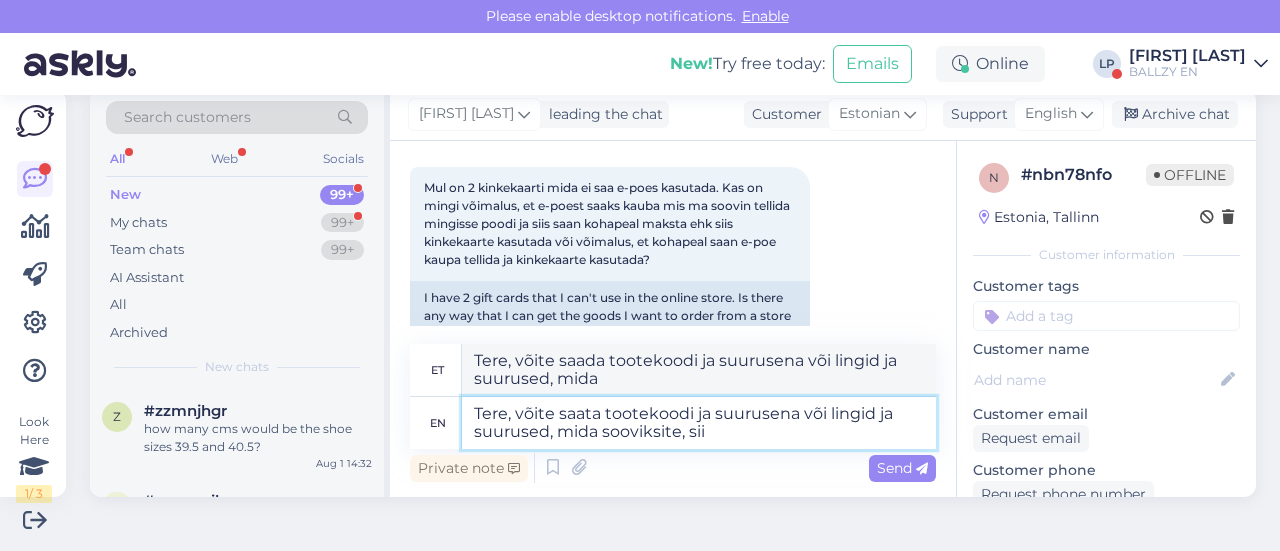 type on "Tere, võite saata tootekoodi ja suurusena või lingid ja suurused, mida sooviksite, siis" 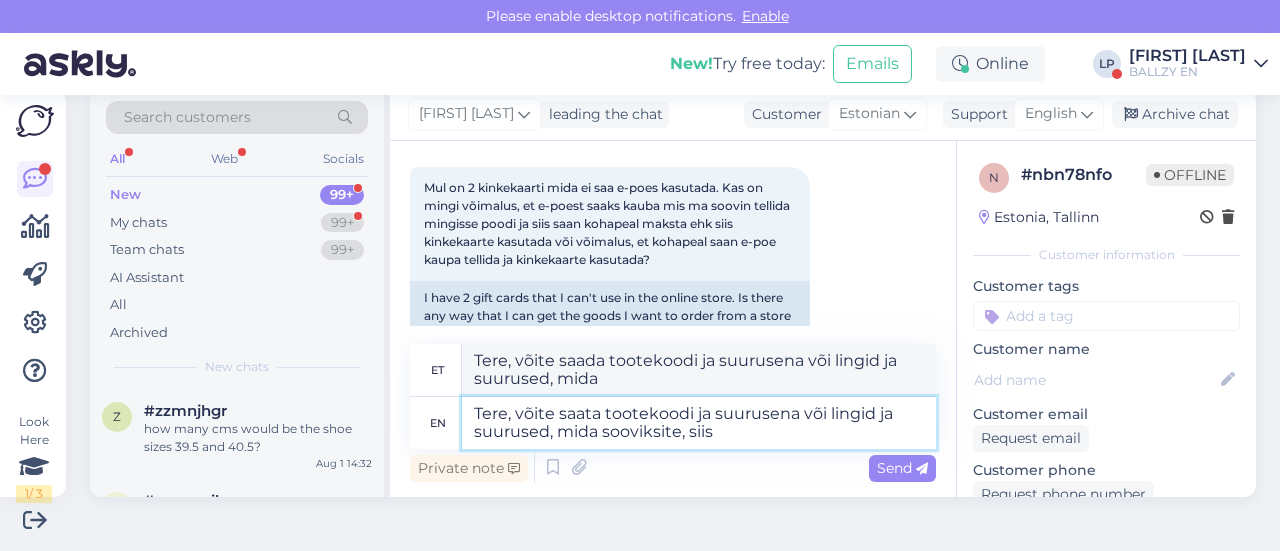 type on "Tere, võite saada tootekoodi ja suurusena või lingid ja suurused, mida sooviksite," 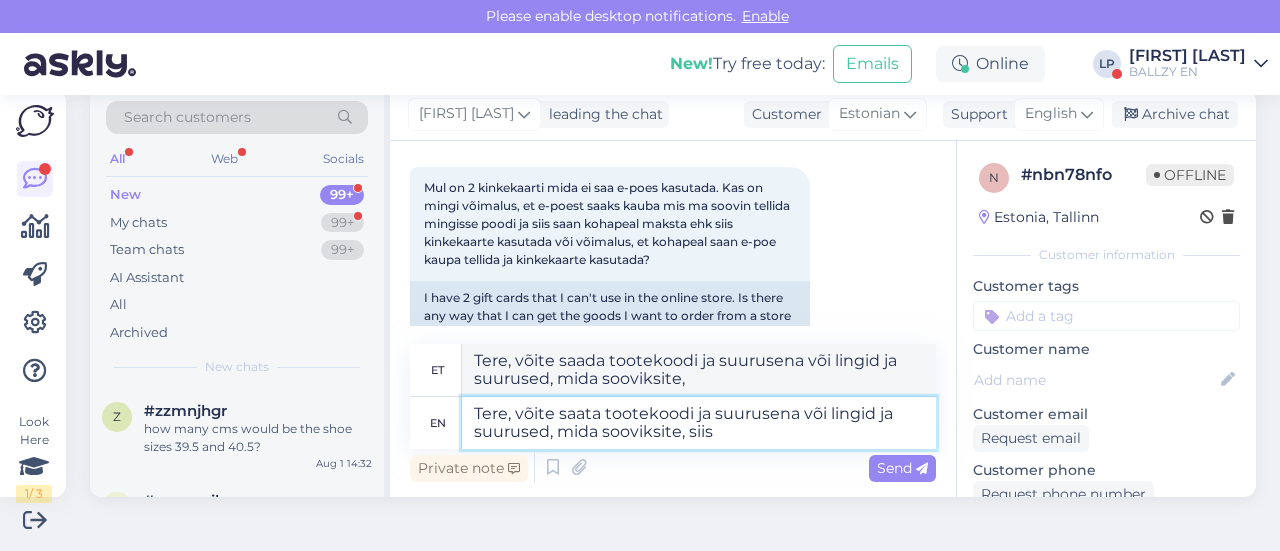 type on "Tere, võite saata tootekoodi ja suurusena või lingid ja suurused, mida sooviksite, siis o" 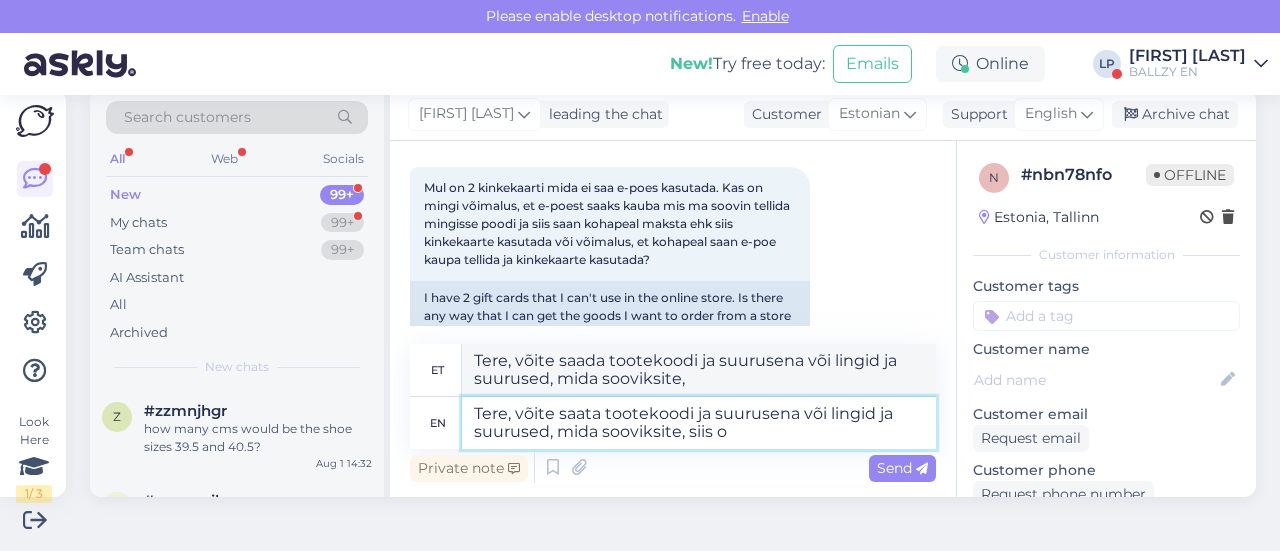 type on "Tere, võite saada tootekoodi ja suurusena või lingid ja suurused, mida sooviksite, siis" 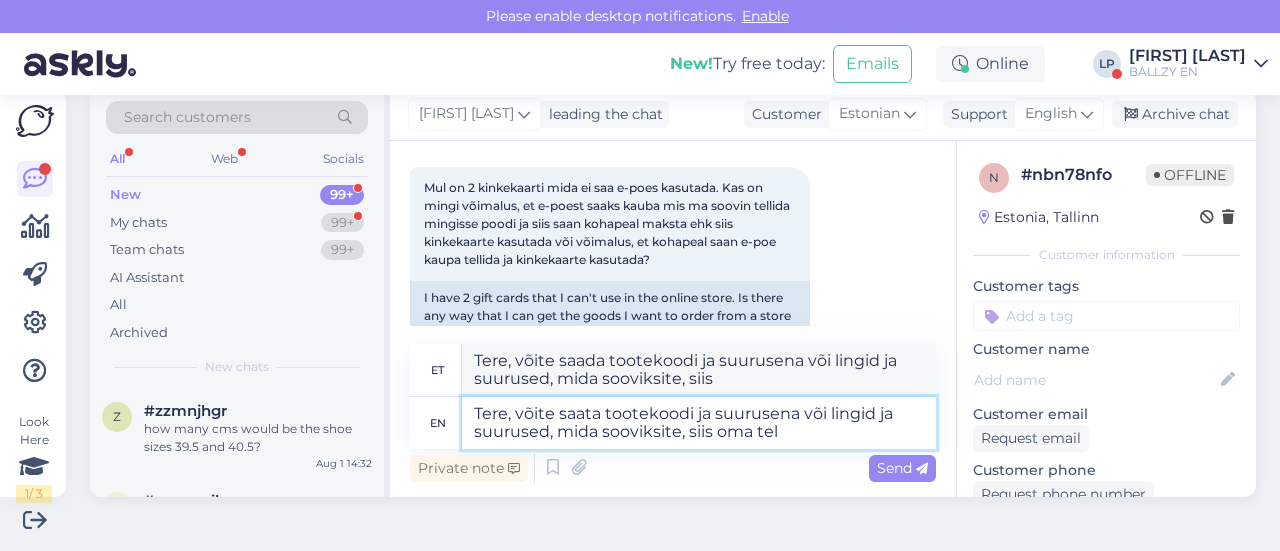 type on "Tere, võite saata tootekoodi ja suurusena või lingid ja suurused, mida sooviksite, siis oma tele" 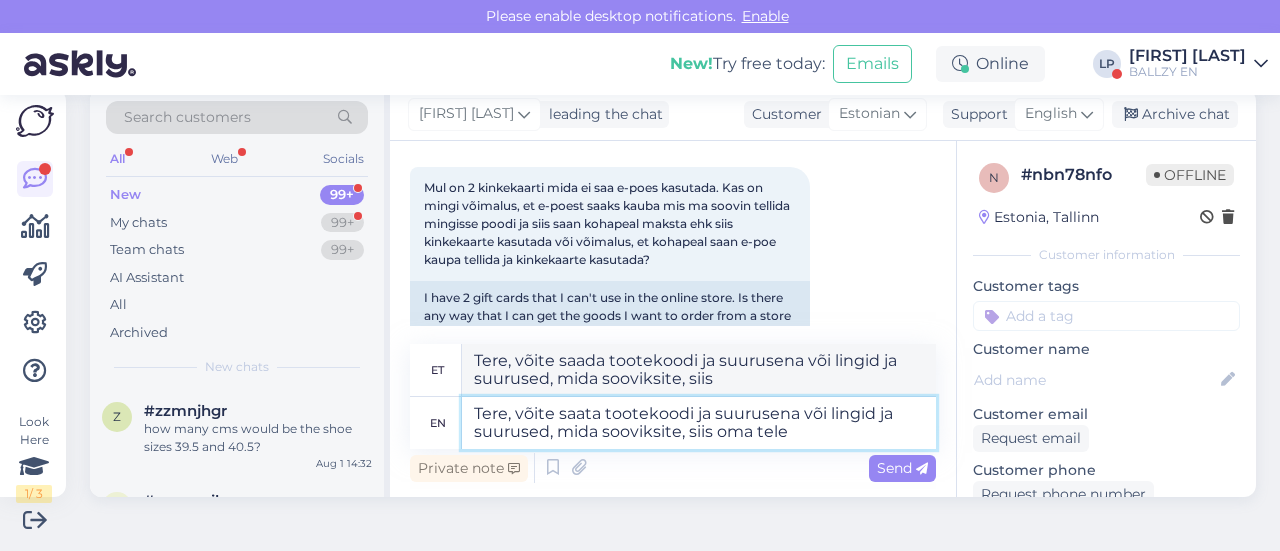 type on "Tere, võite saada tootekoodi ja suurusena või lingid ja suurused, mida sooviksite, siis oma" 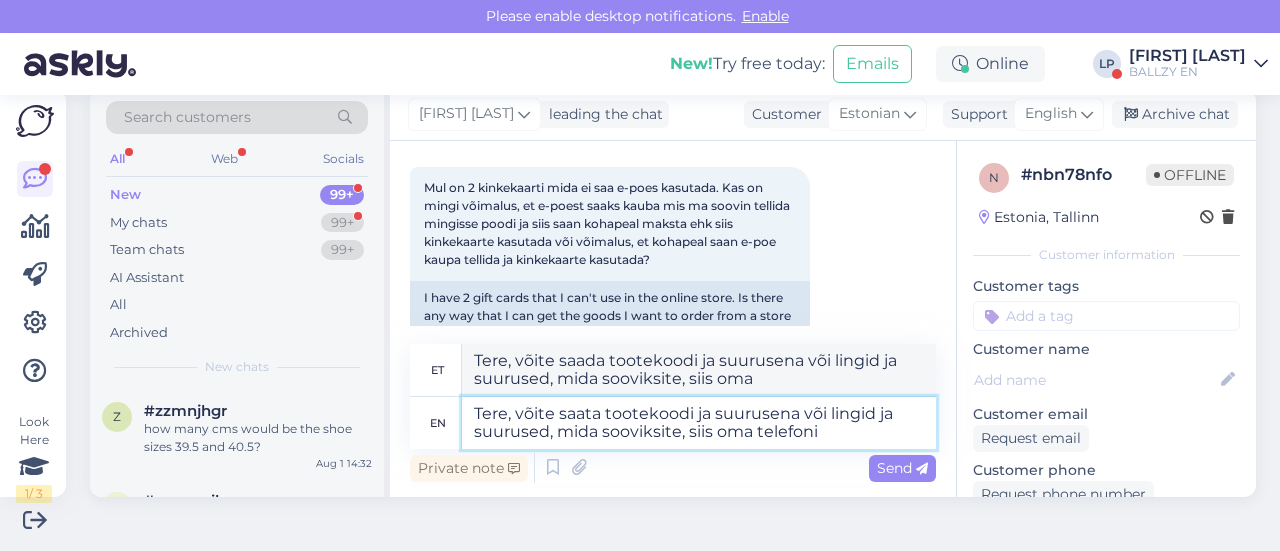 type on "Tere, võite saata tootekoodi ja suurusena või lingid ja suurused, mida sooviksite, siis oma telefoni n" 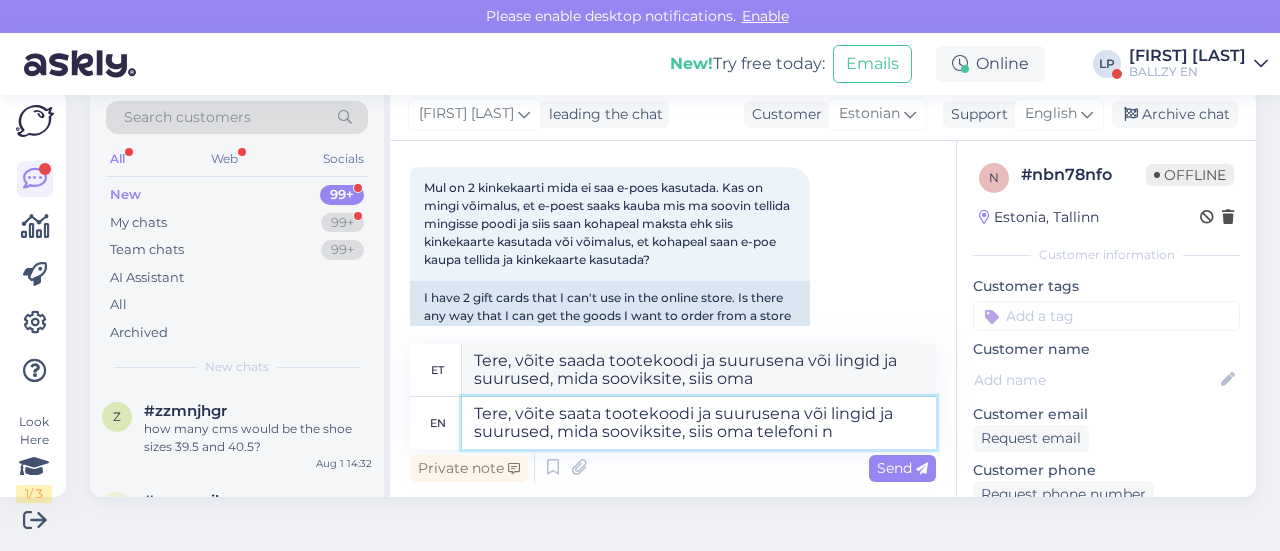 type on "Tere, võite saada tootekoodi ja suurusena või lingid ja suurused, mida sooviksite, siis oma [PHONE]" 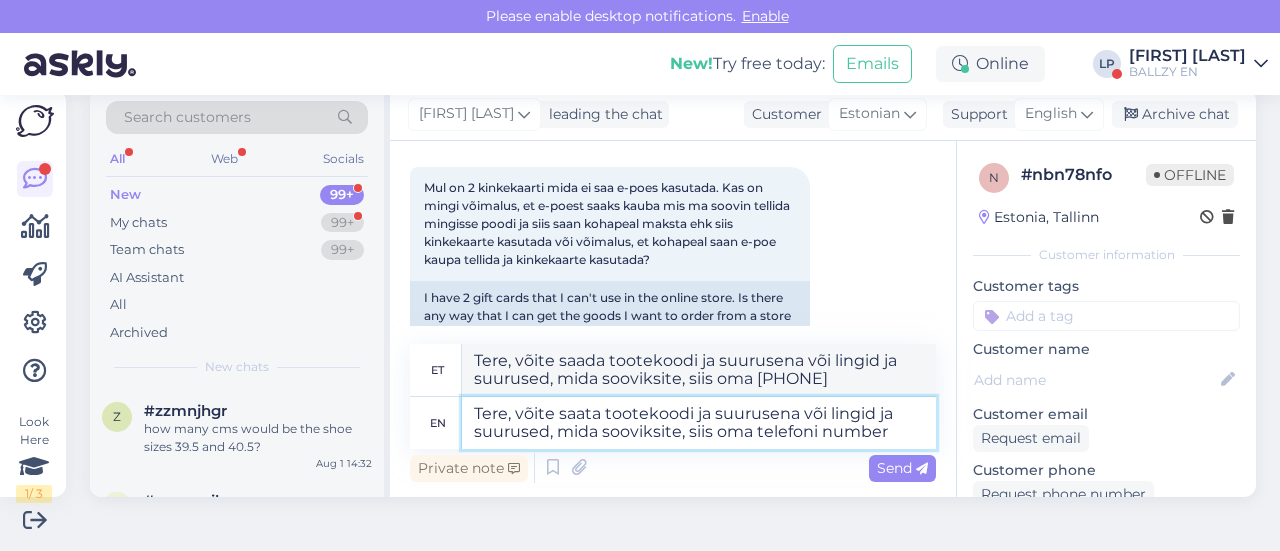 type on "Tere, võite saata tootekoodi ja suurusena või lingid ja suurused, mida sooviksite, siis oma telefoni number" 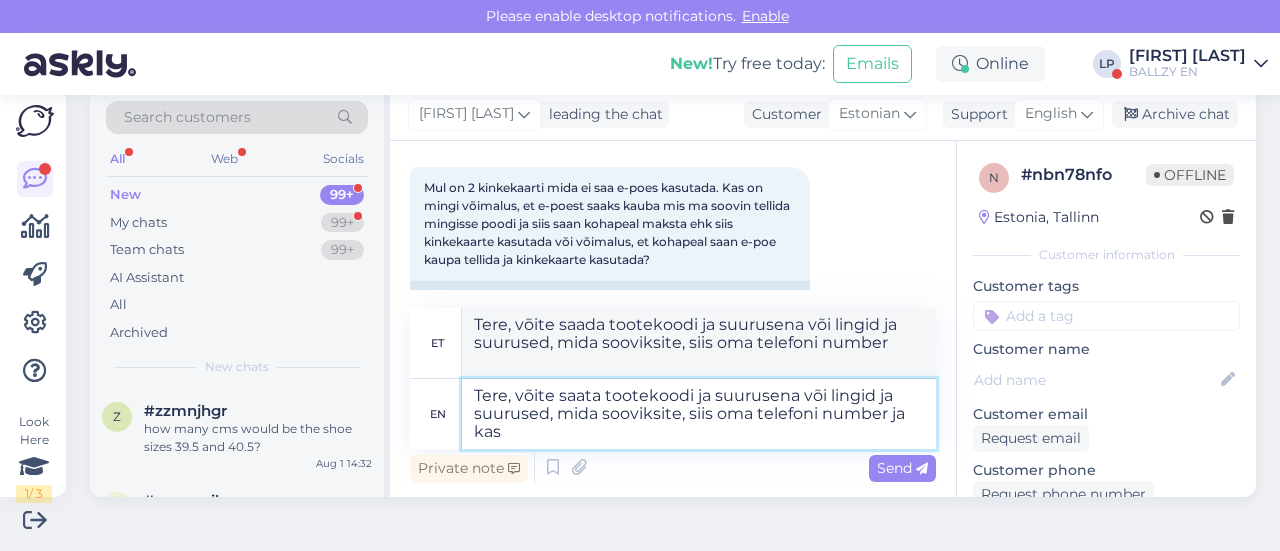 type on "Tere, võite saata tootekoodi ja suurusena või lingid ja suurused, mida sooviksite, siis oma telefoni number ja kas" 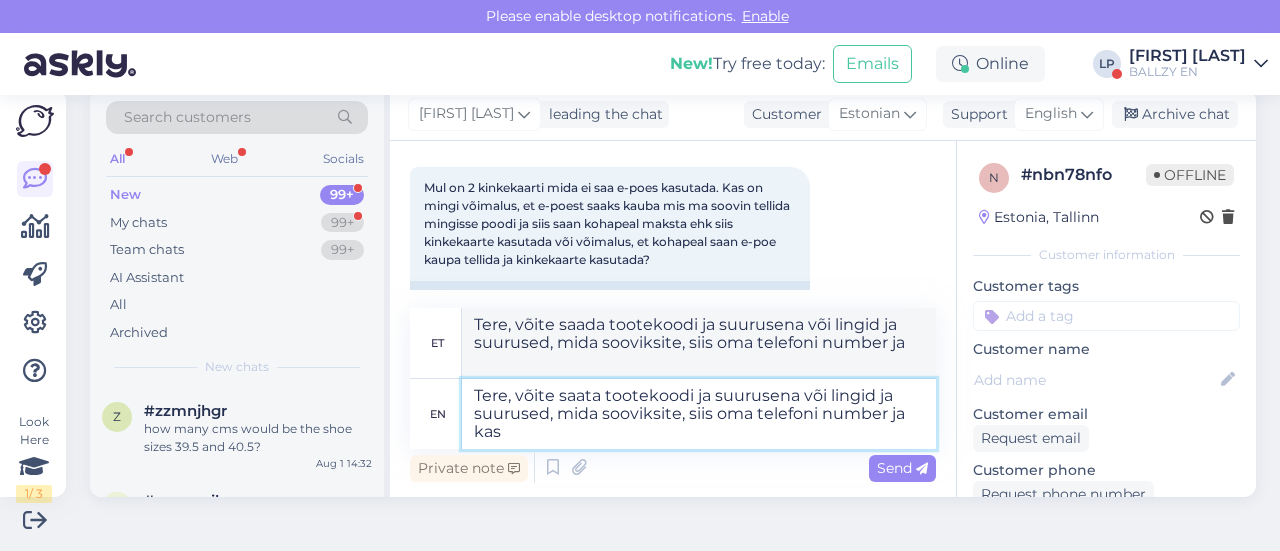 type on "Tere, võite saata tootekoodi ja suurusena või lingid ja suurused, mida sooviksite, siis oma telefoni number ja kas ü" 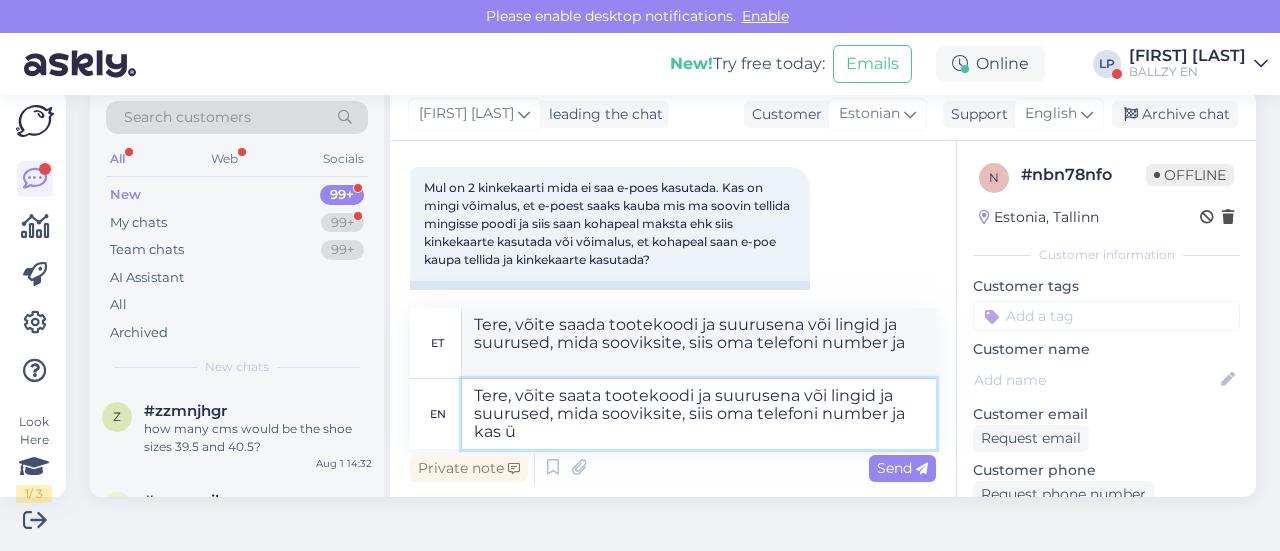 type on "Tere, võite saada tootekoodi ja suurusena või lingid ja suurused, mida sooviksite, siis oma telefoni number ja kas" 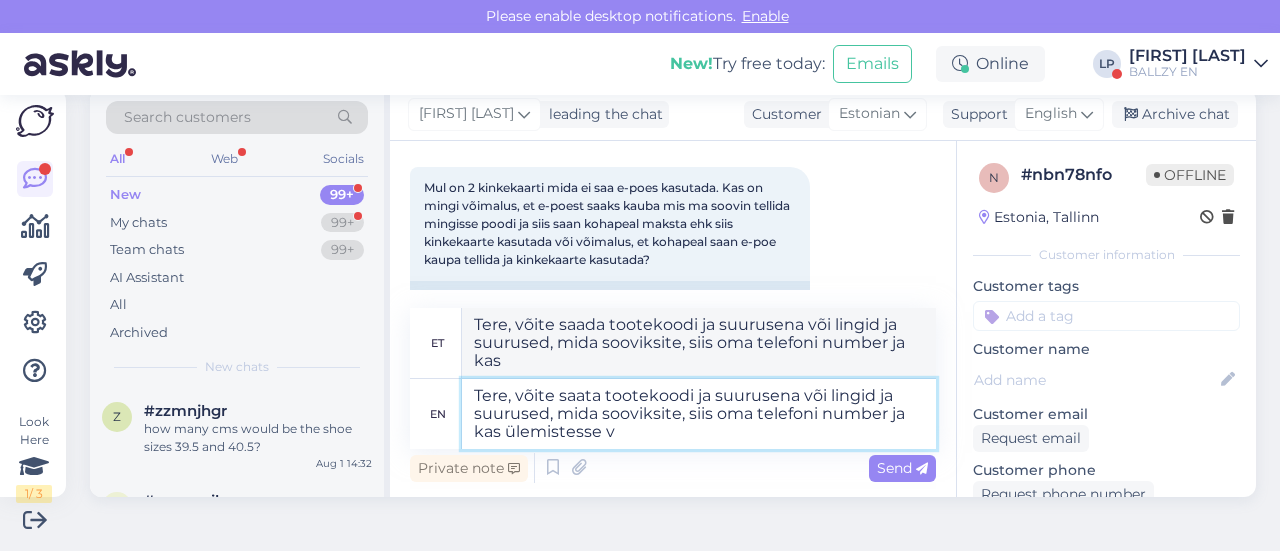 type on "Tere, võite saata tootekoodi ja suurusena või lingid ja suurused, mida sooviksite, siis oma telefoni number ja kas ülemistesse võ" 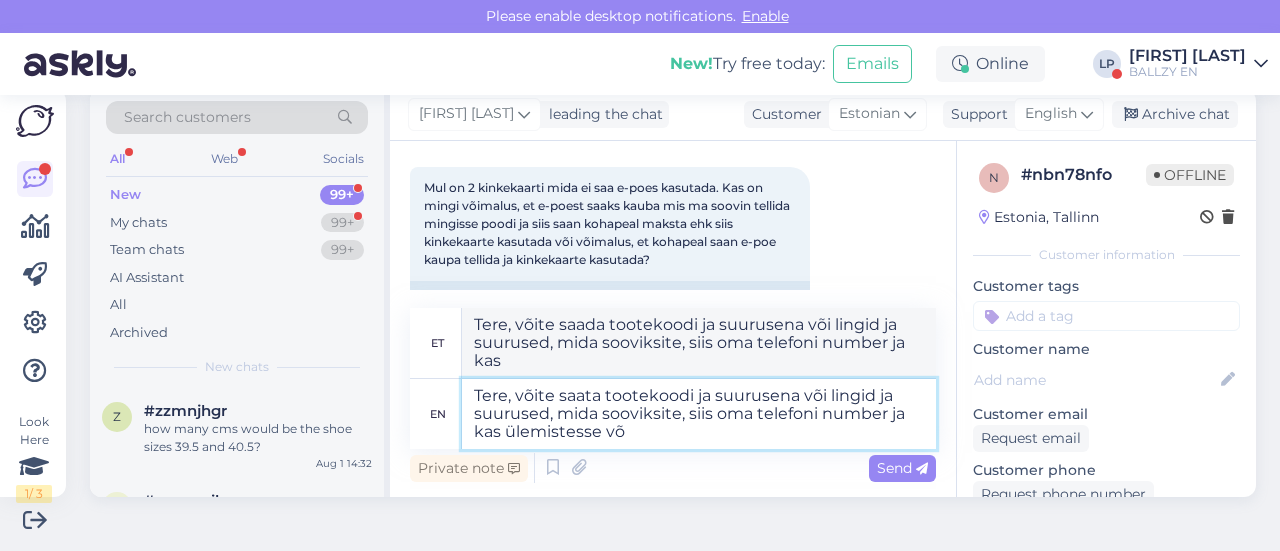 type on "Tere, võite saada tootekoodi ja suurusena või lingid ja suurused, mida sooviksite, siis oma telefoni number ja kas ülemisse" 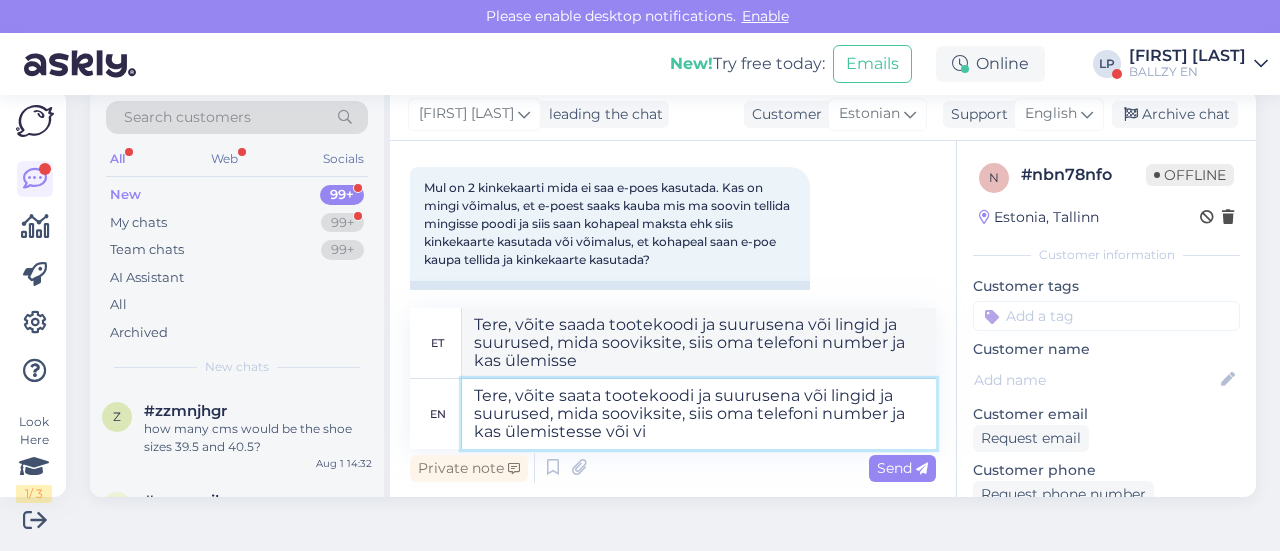 type on "Tere, võite saata tootekoodi ja suurusena või lingid ja suurused, mida sooviksite, siis oma telefoni number ja kas ülemistesse või vir" 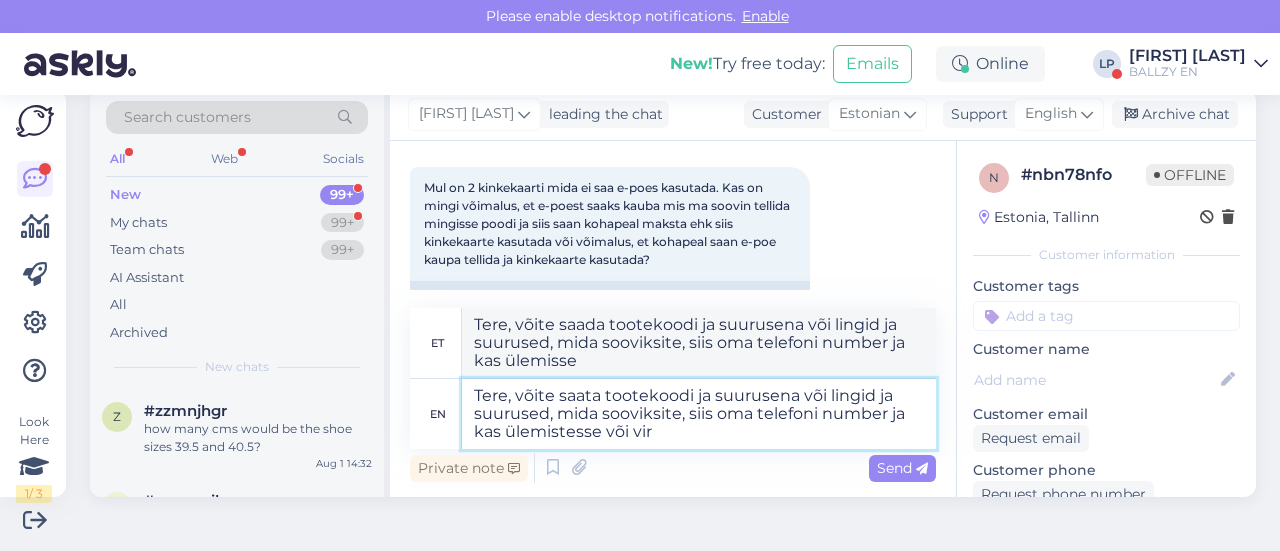type on "Tere, võite saada tootekoodi ja suurusena või lingid ja suurused, mida sooviksite, siis oma telefoni number ja kas ülemisse või" 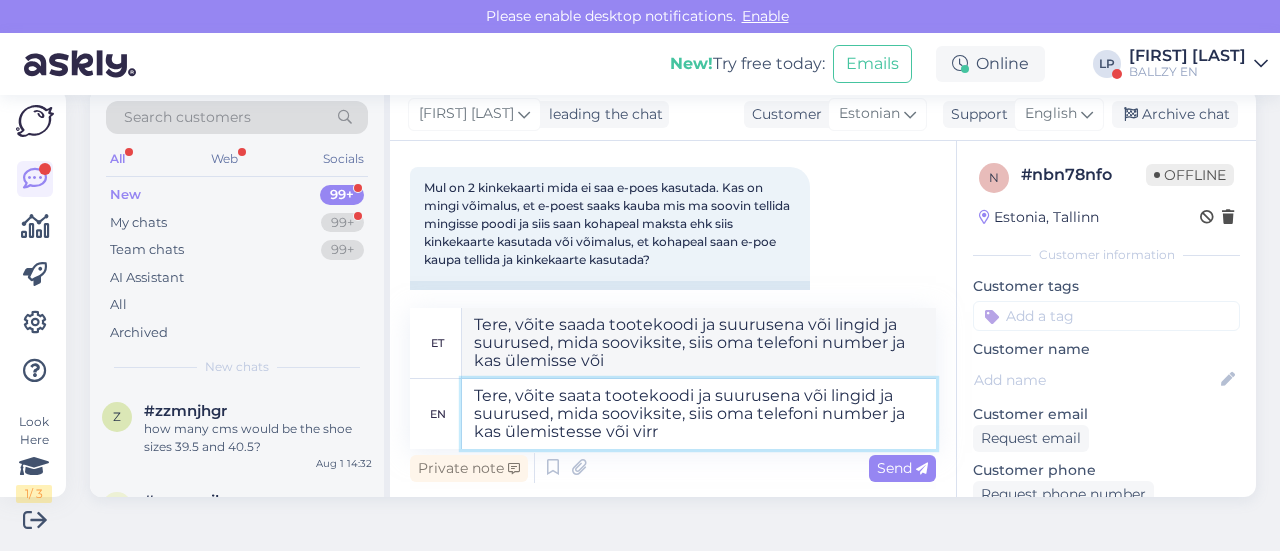 type on "Tere, võite saata tootekoodi ja suurusena või lingid ja suurused, mida sooviksite, siis oma telefoni number ja kas ülemistesse või virru" 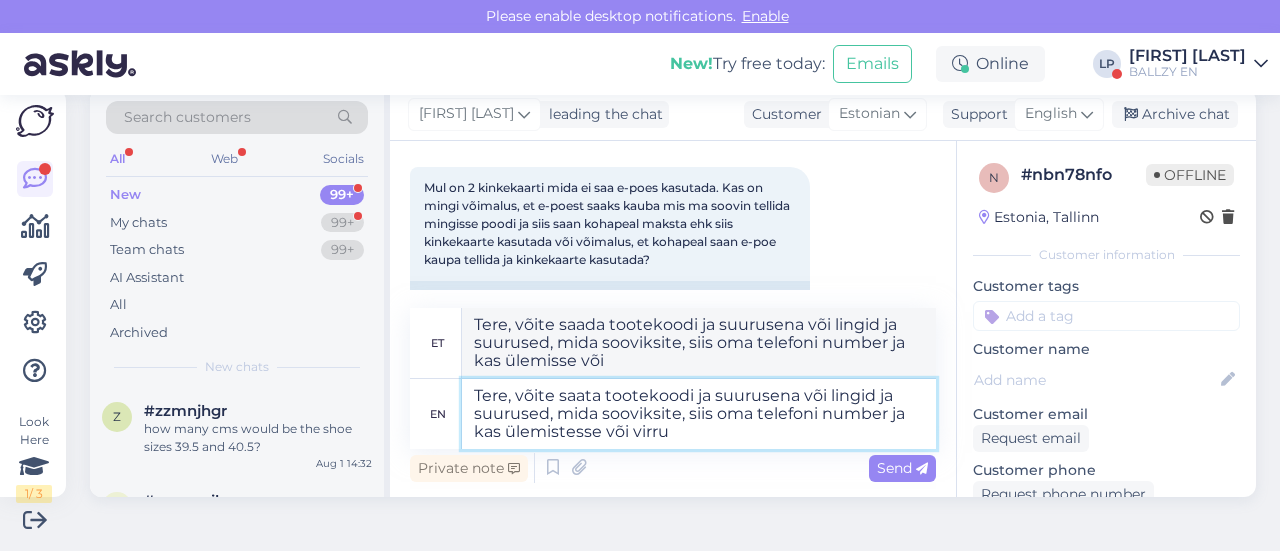 type on "Tere, võite saada tootekoodi ja suurusena või lingid ja suurused, mida sooviksite, siis oma telefoni number ja kas ülemisse või virru" 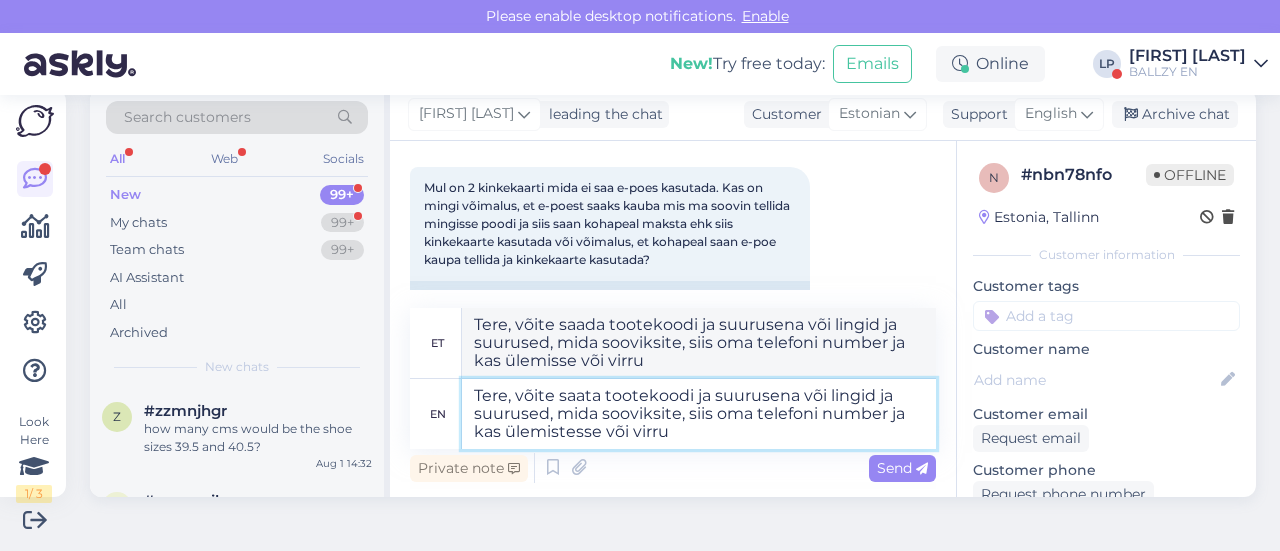 type 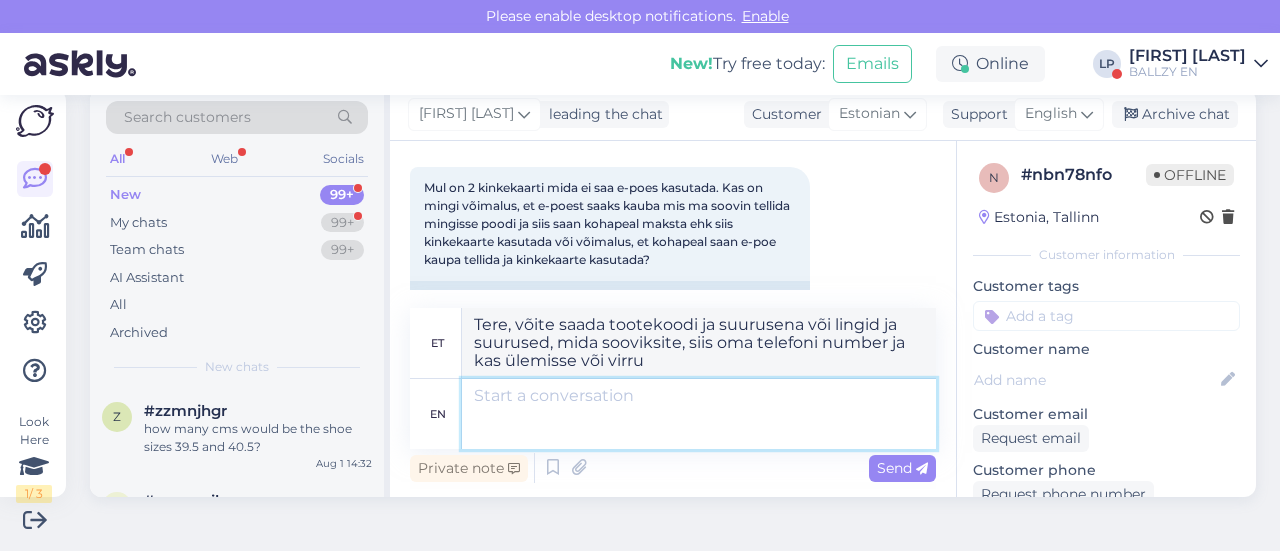 type 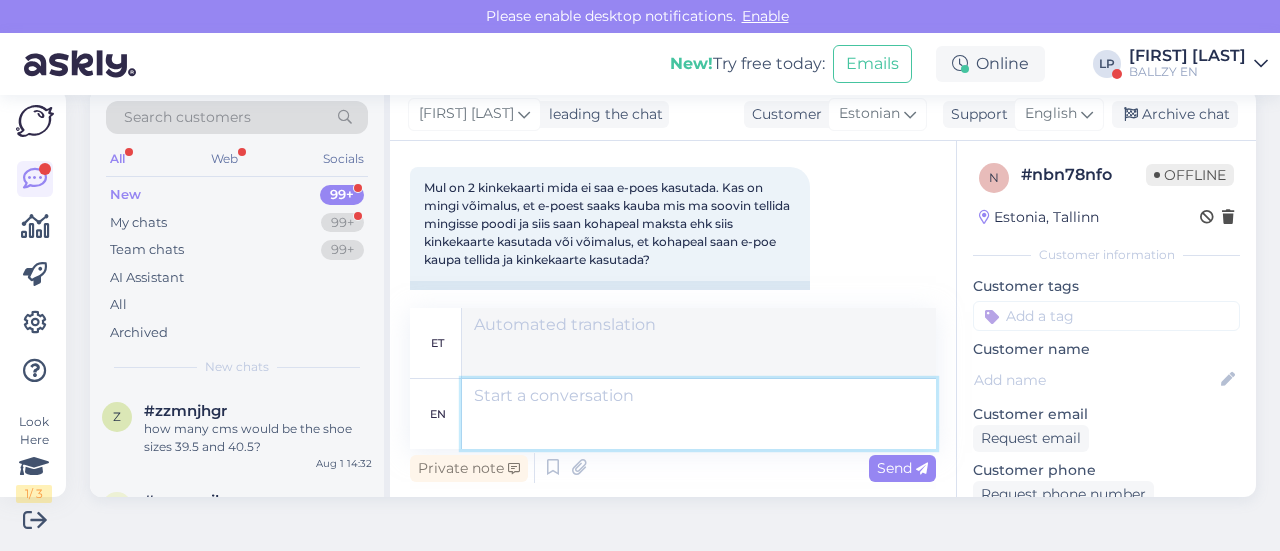 scroll, scrollTop: 458, scrollLeft: 0, axis: vertical 